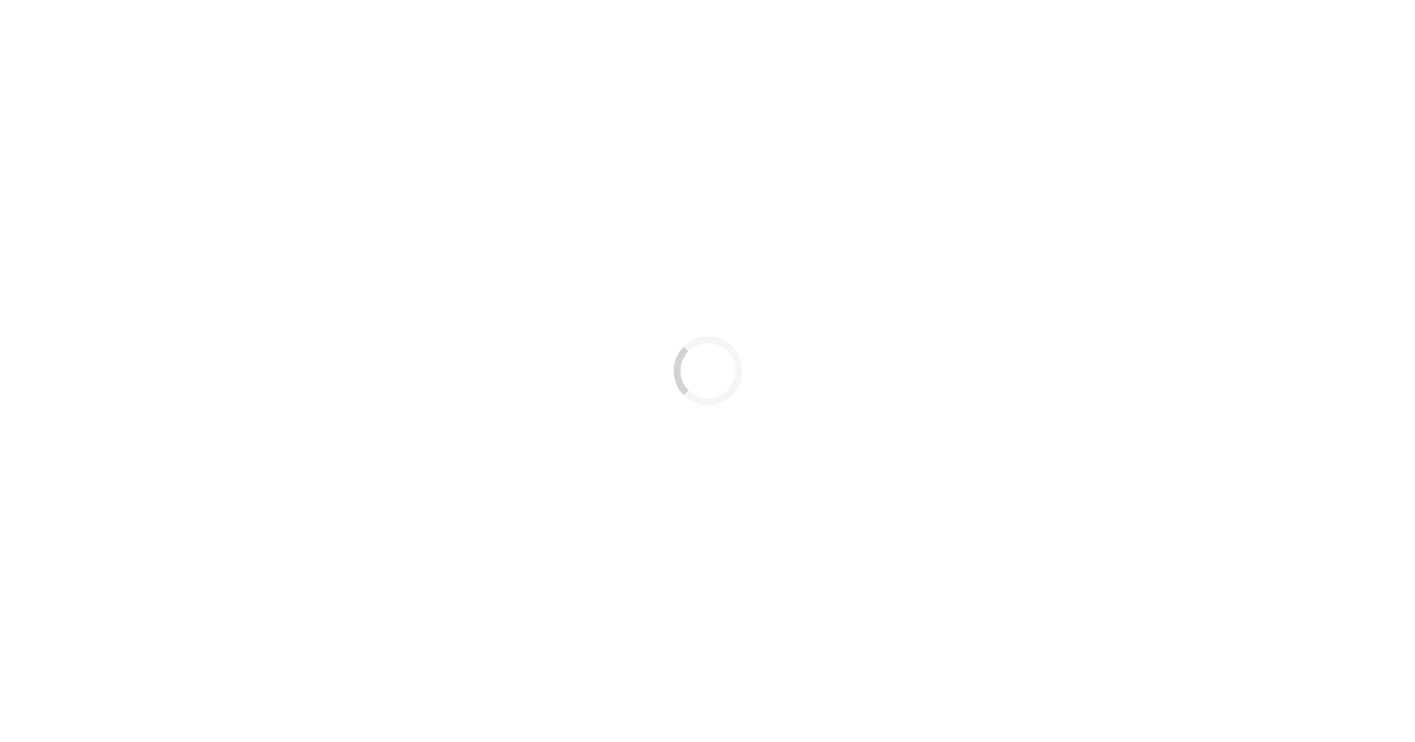 scroll, scrollTop: 0, scrollLeft: 0, axis: both 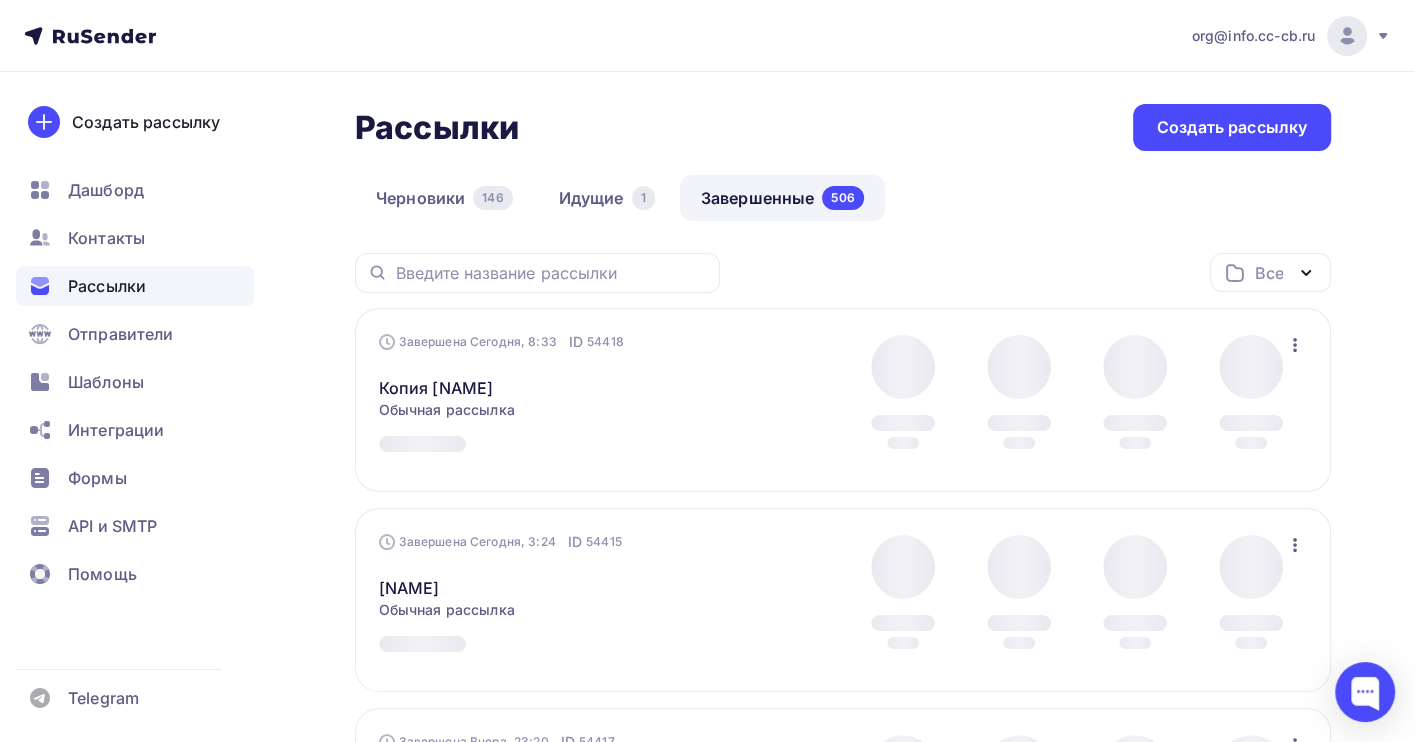 click on "Завершенные
506" at bounding box center [782, 198] 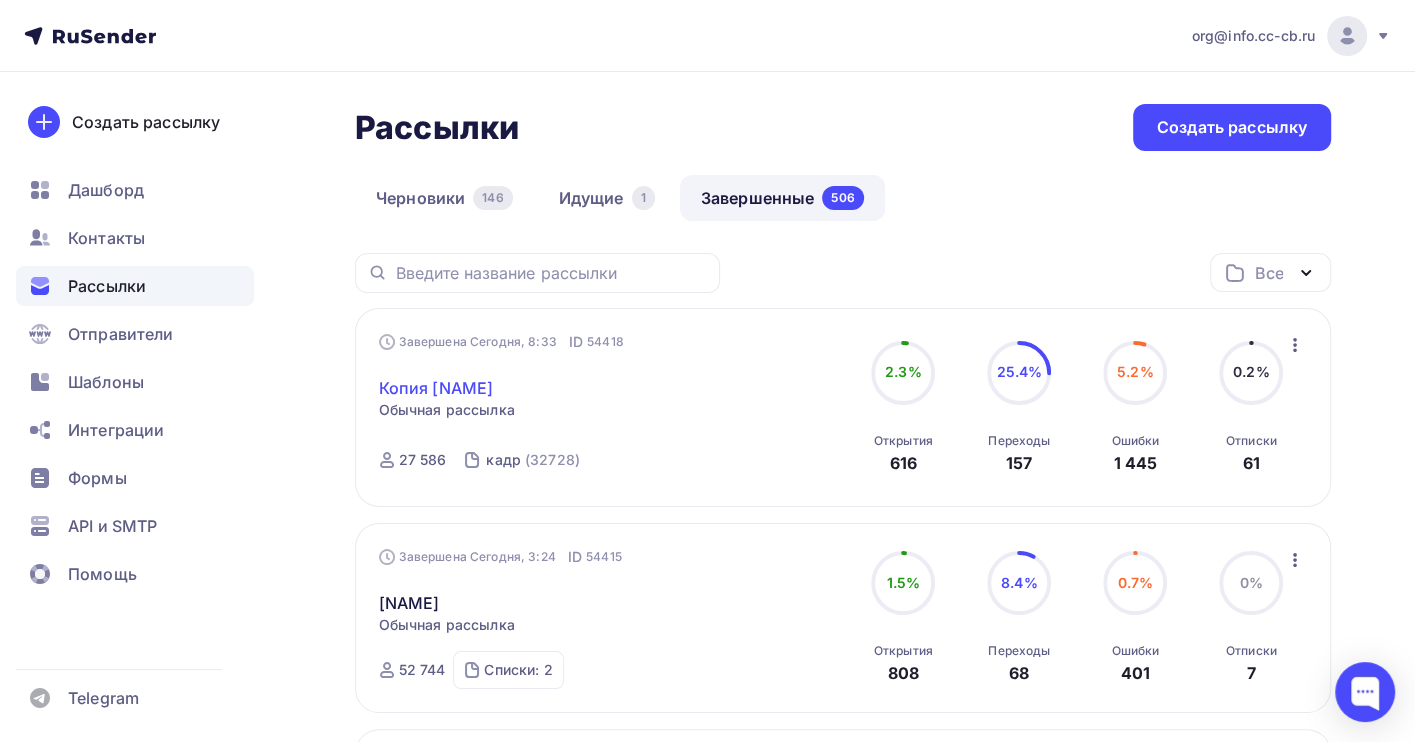 click on "Копия [NAME]" at bounding box center (436, 388) 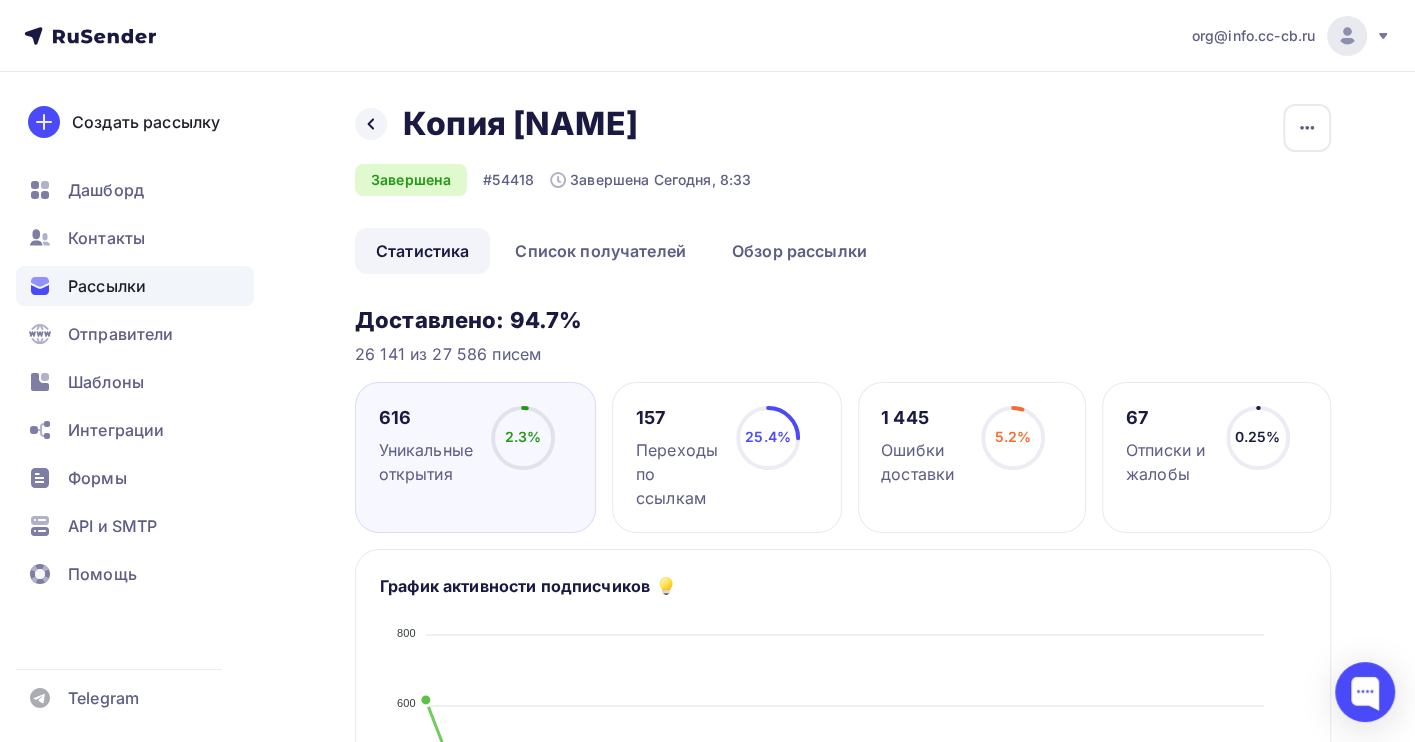 click on "Рассылки" at bounding box center (107, 286) 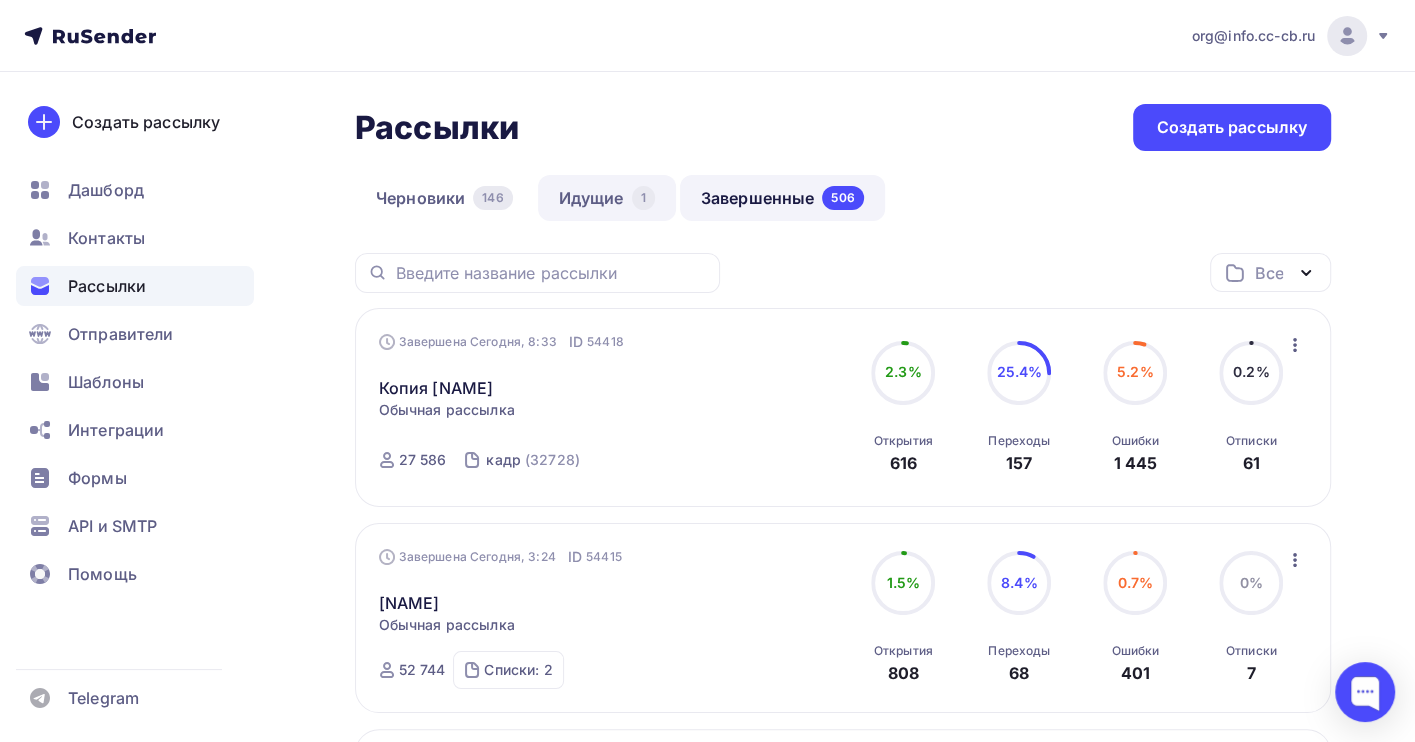 click on "Идущие
1" at bounding box center (607, 198) 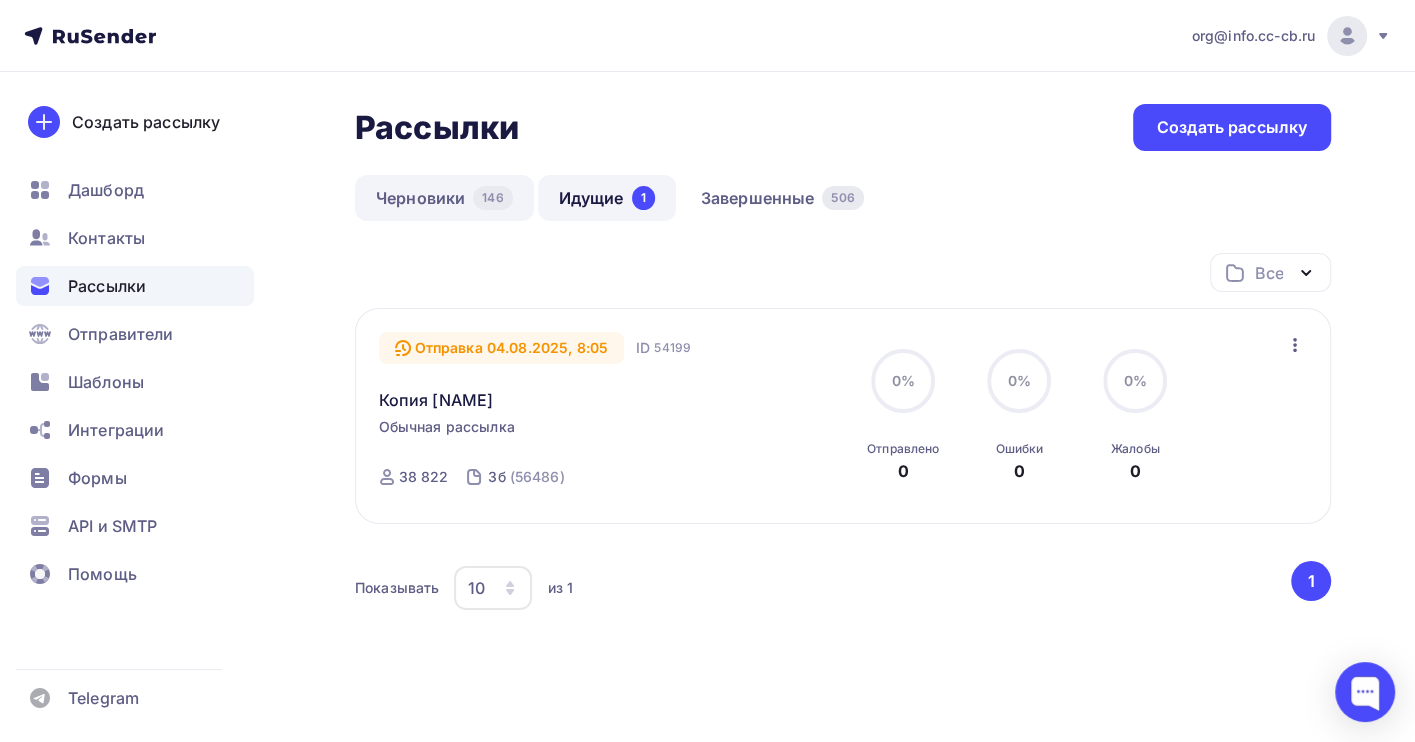 click on "Черновики
146" at bounding box center (444, 198) 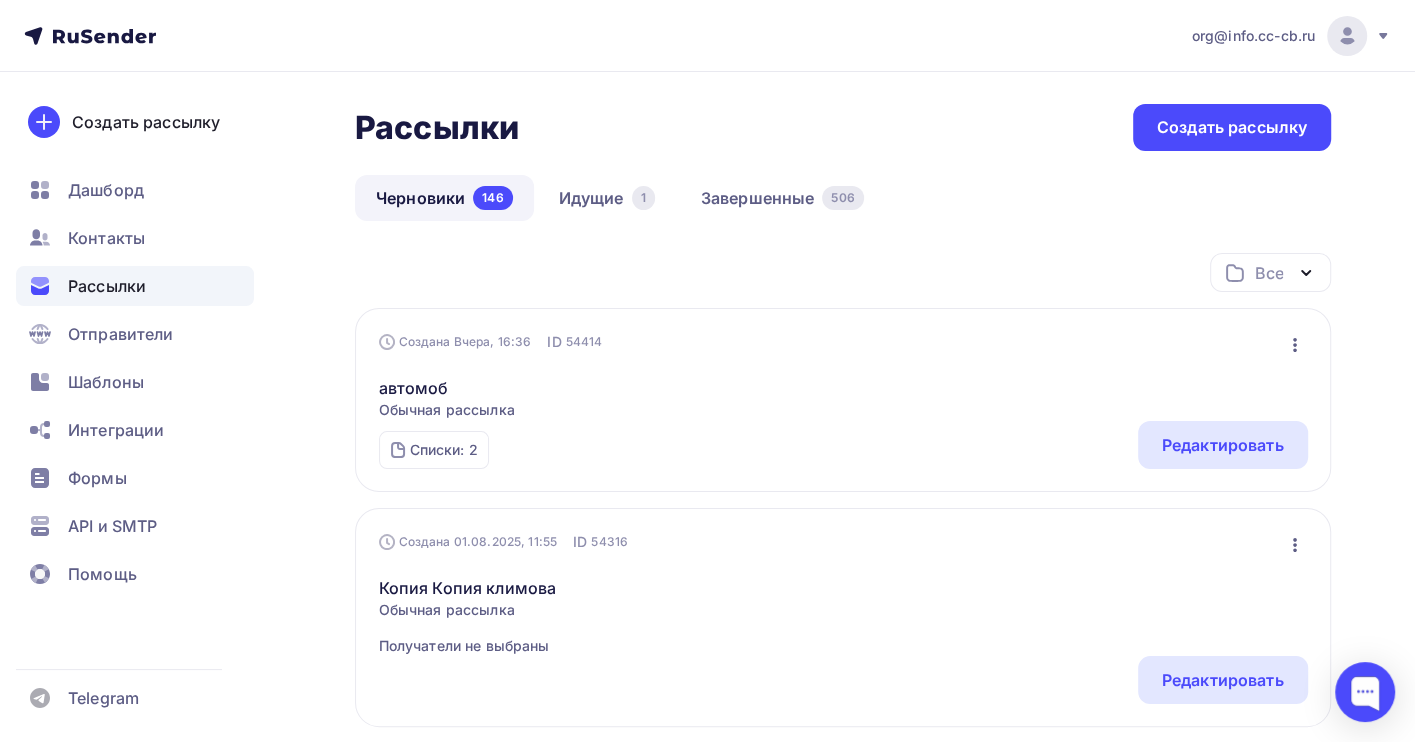 click 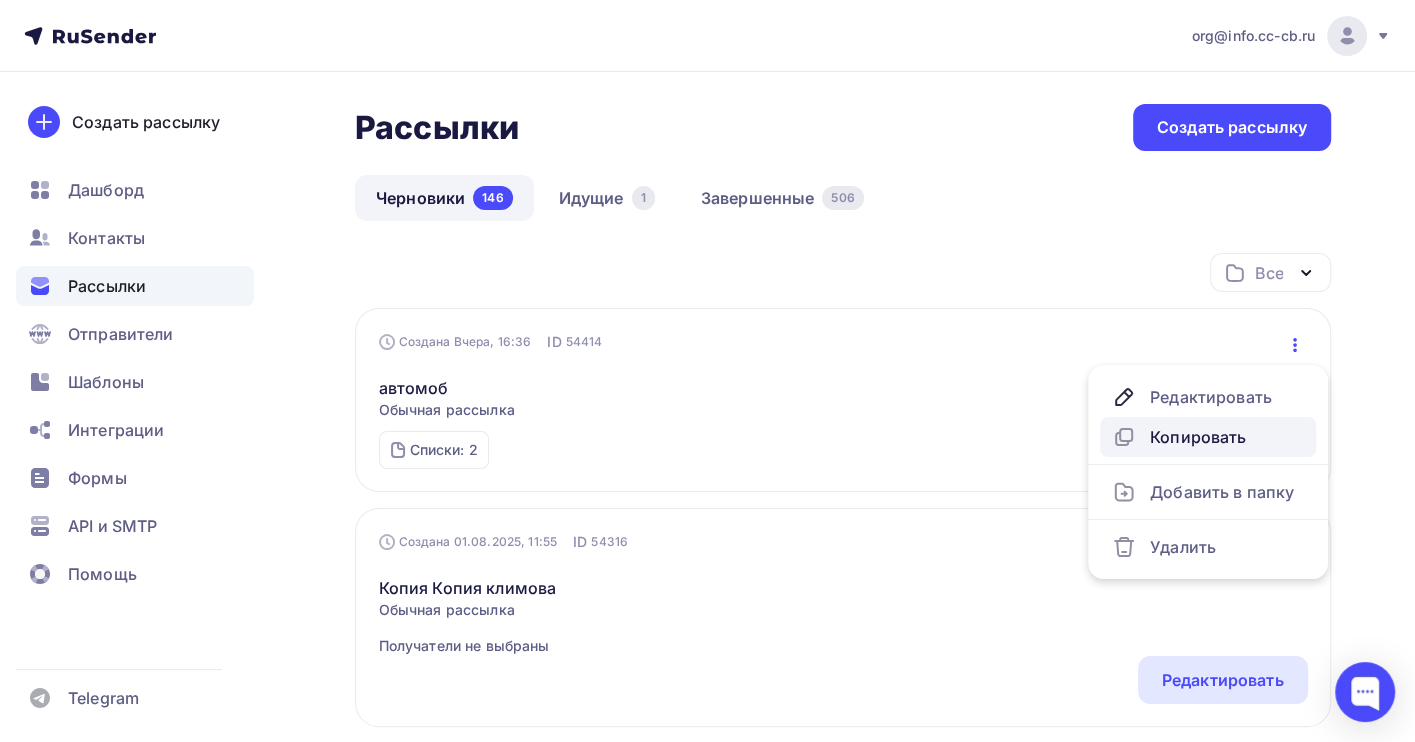 click on "Копировать" at bounding box center [1208, 437] 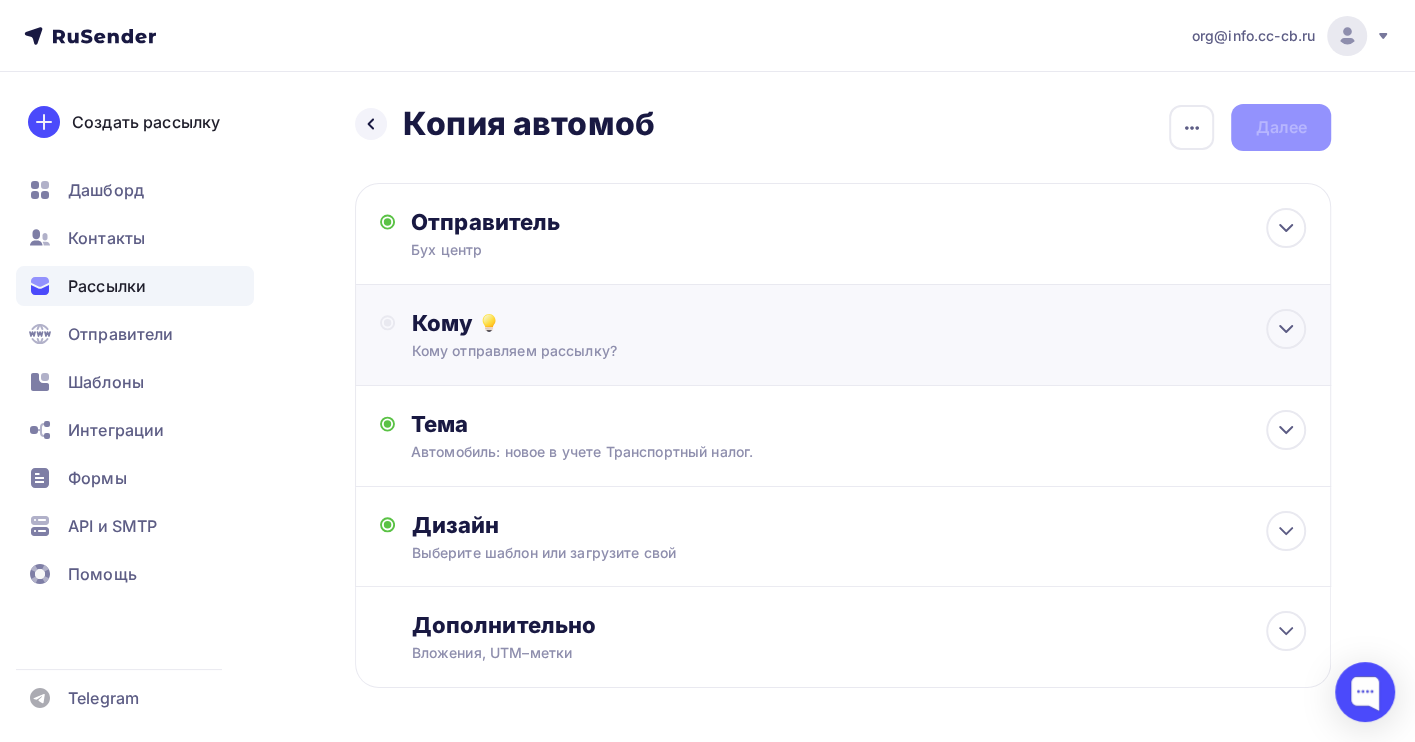 click on "Кому" at bounding box center [858, 323] 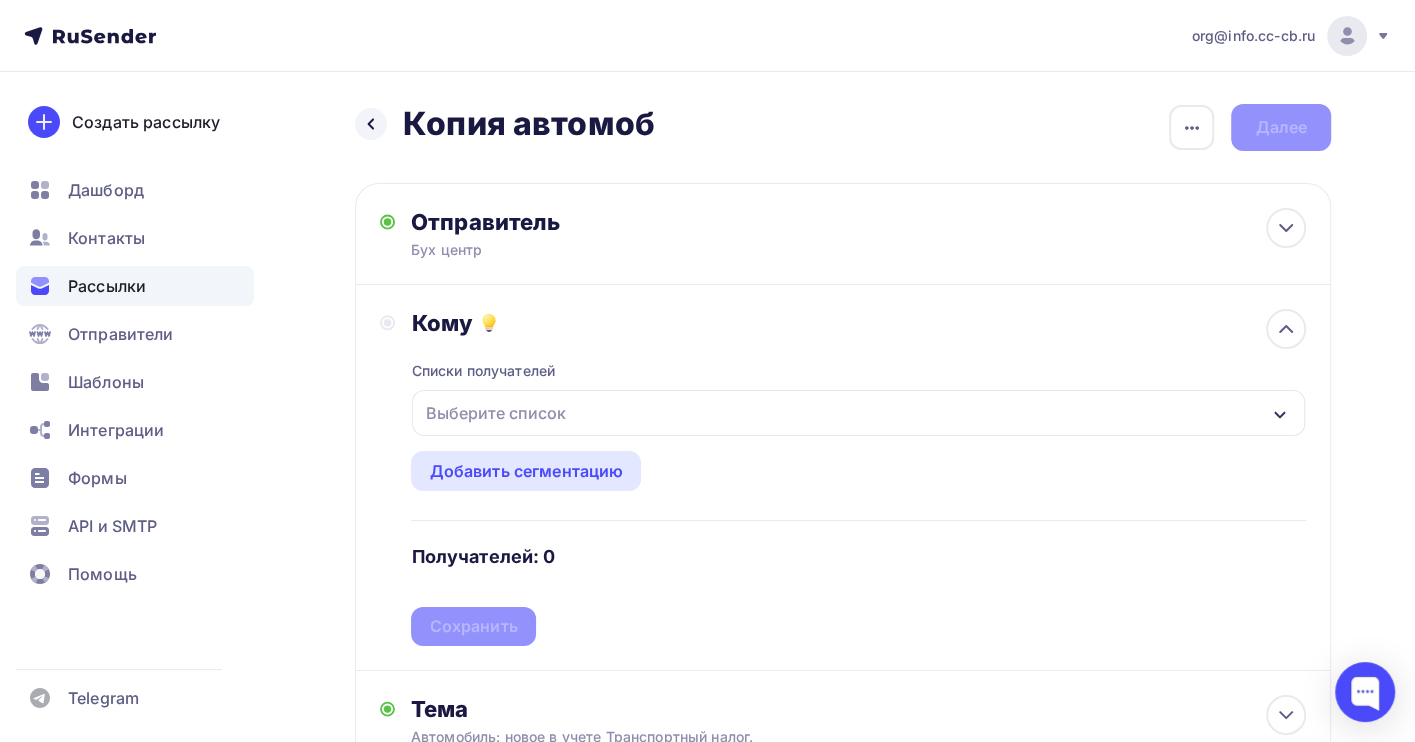 click on "Выберите список" at bounding box center (495, 413) 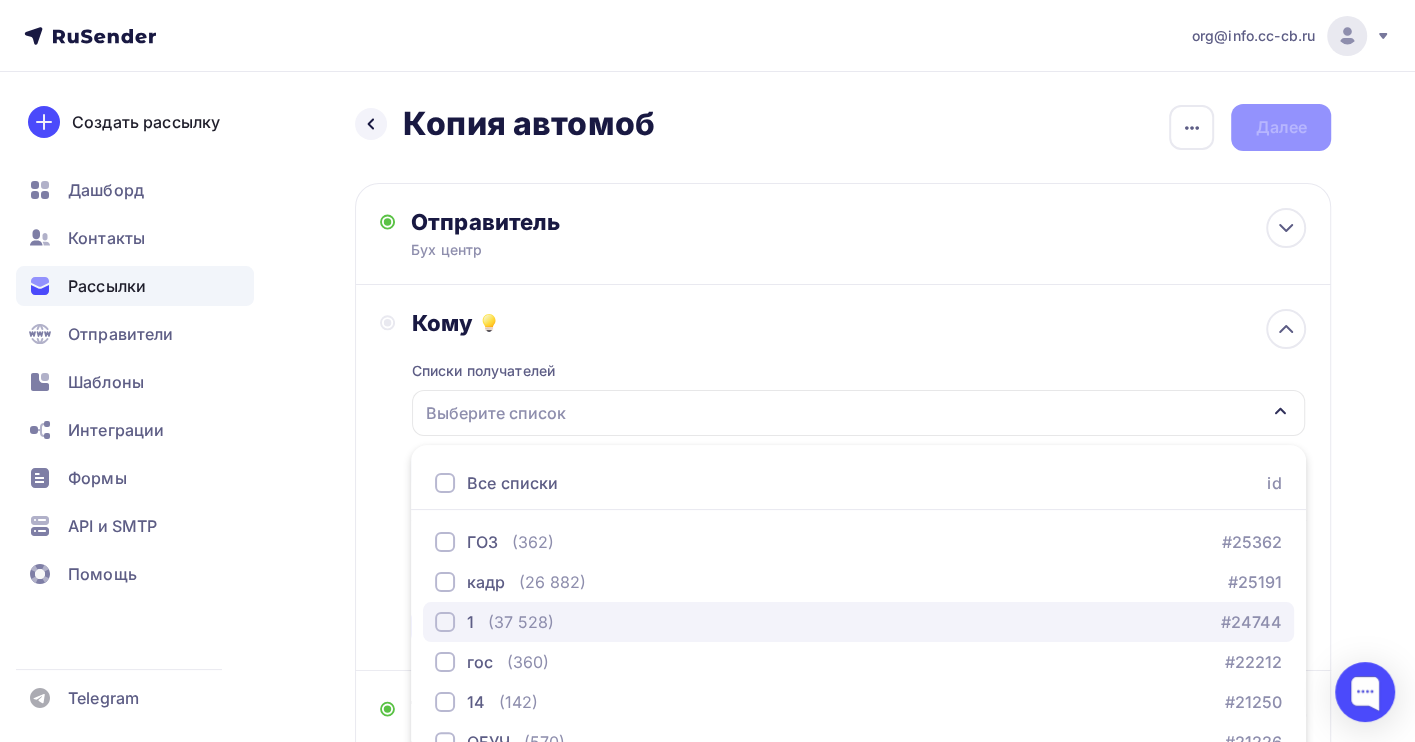scroll, scrollTop: 221, scrollLeft: 0, axis: vertical 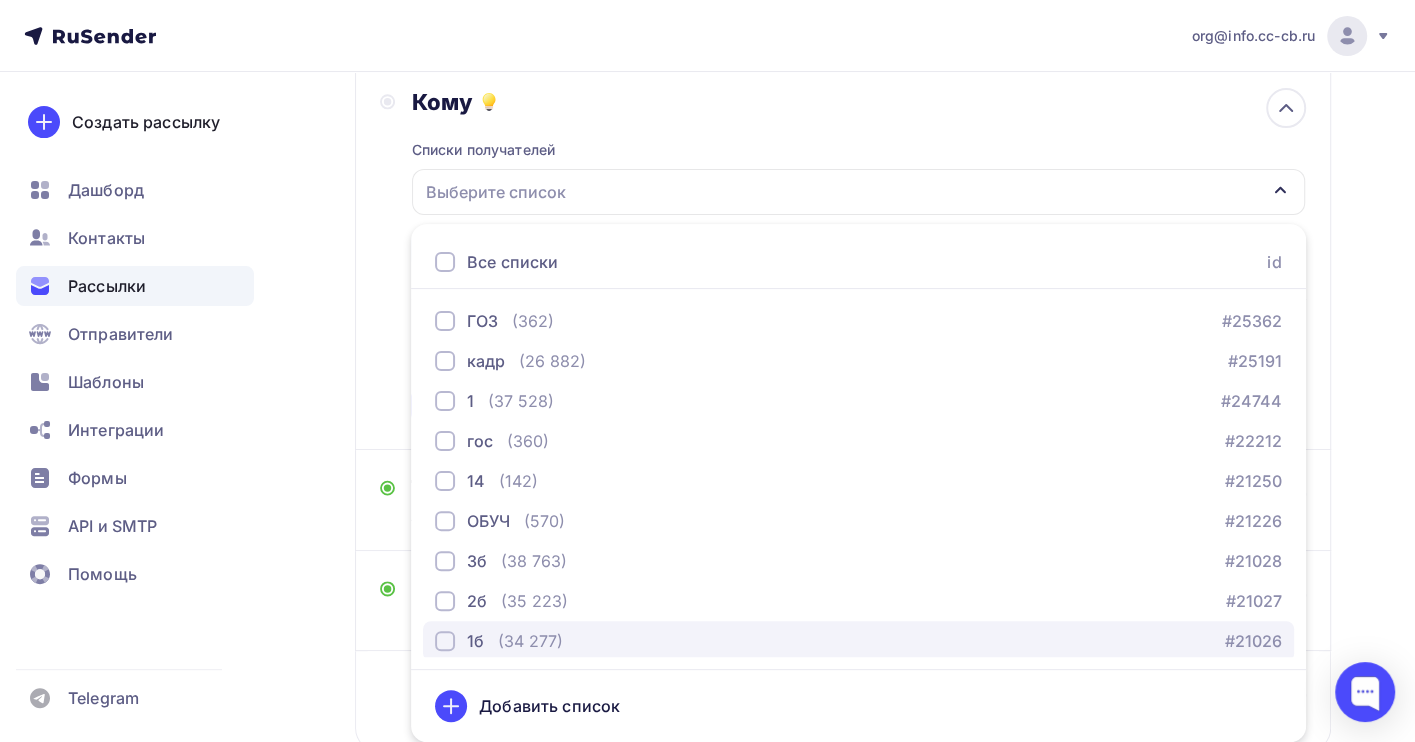 click on "1б
(34 277)
#21026" at bounding box center [858, 641] 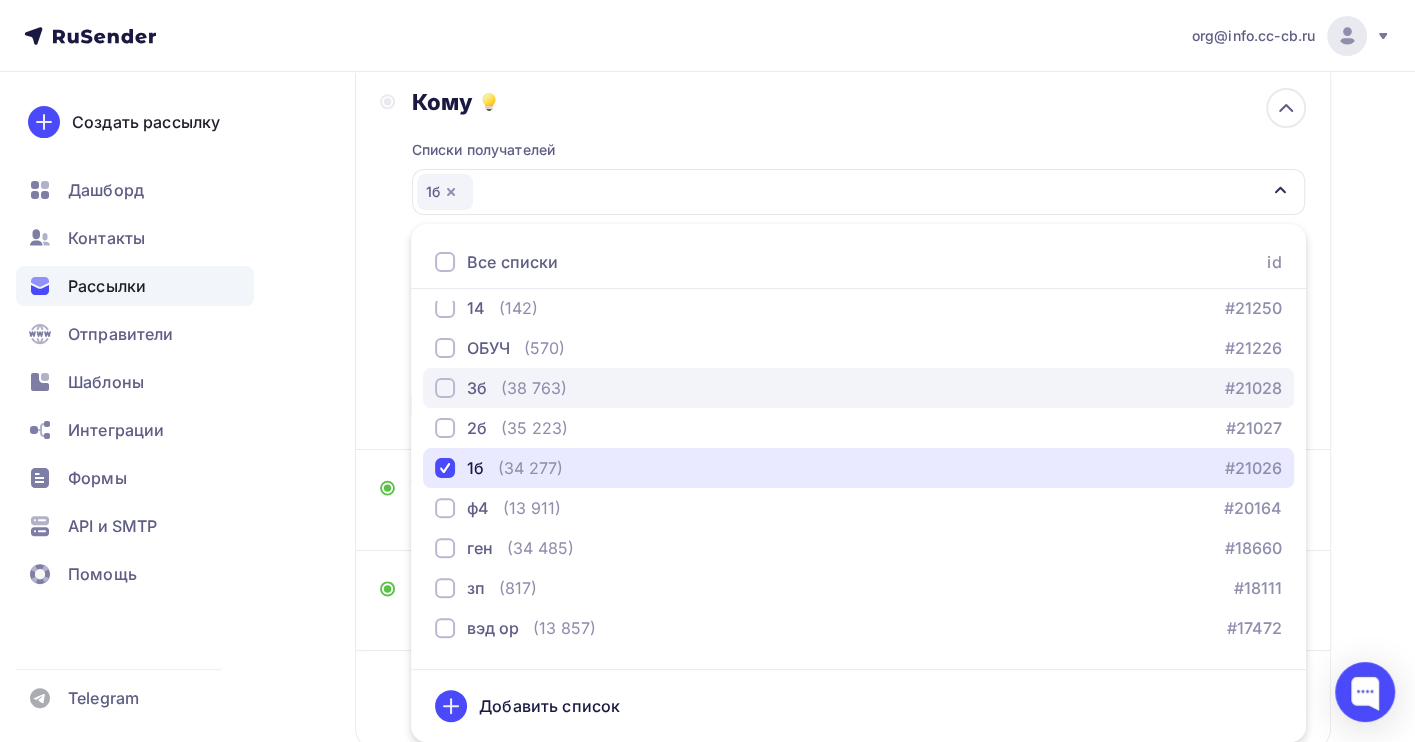 scroll, scrollTop: 203, scrollLeft: 0, axis: vertical 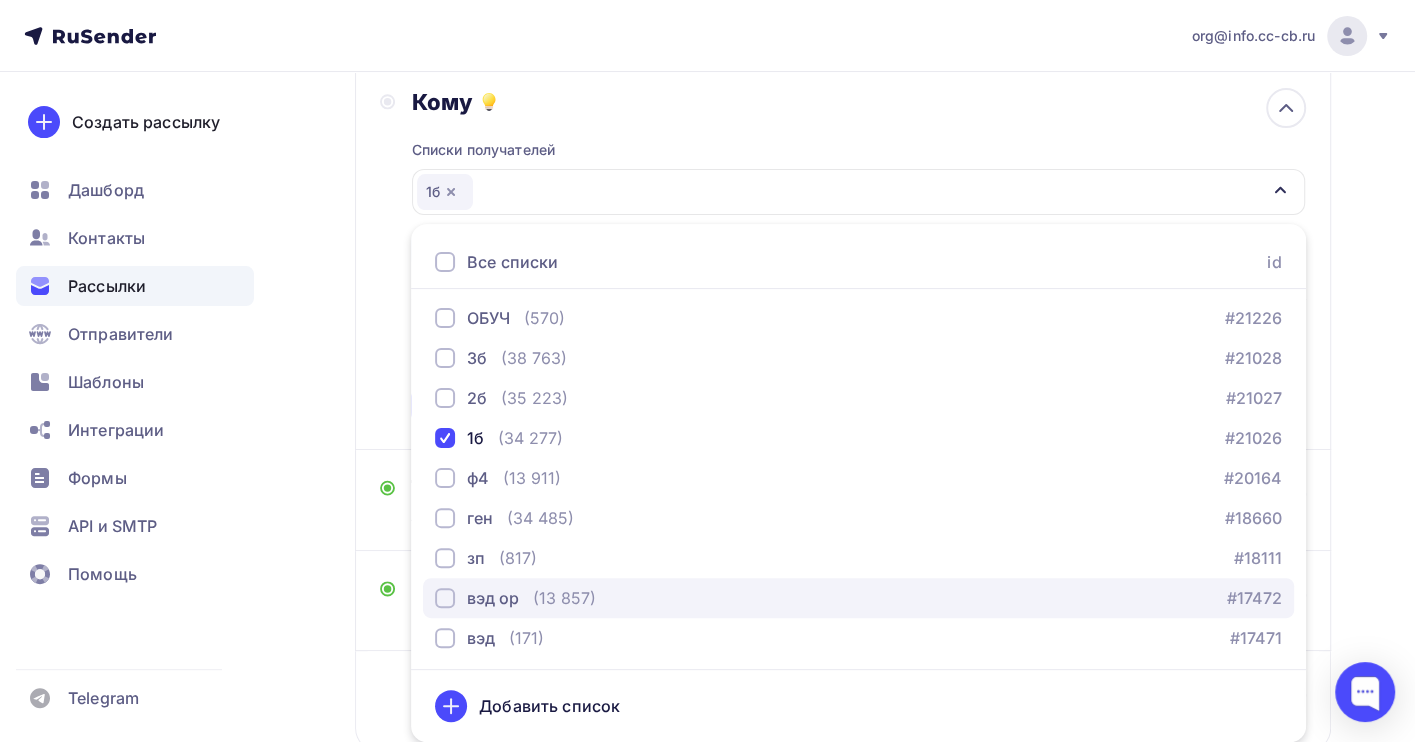 click on "вэд ор
([PHONE])
#17472" at bounding box center [858, 598] 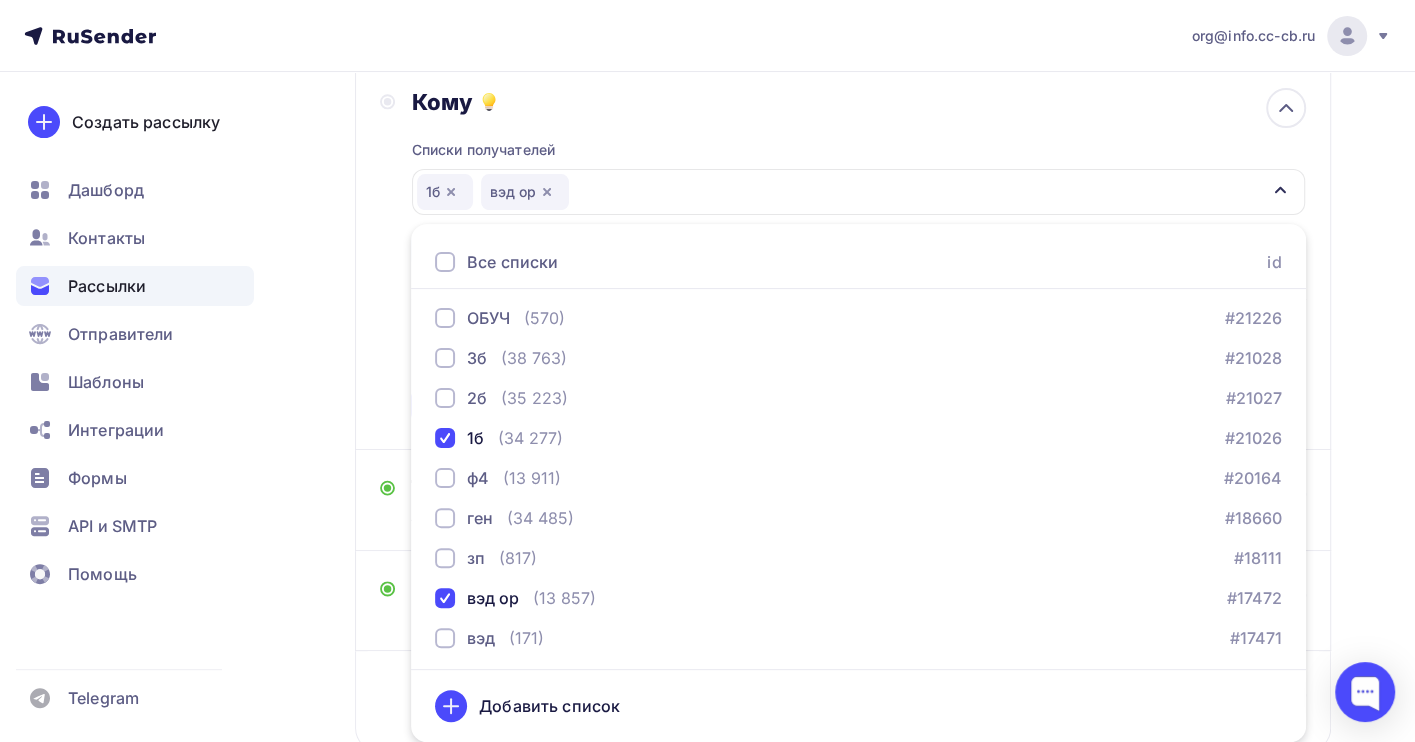 click on "Email *
org@info.cc-cb.ru
buh@all.cc-cb.ru           org@info.cc-cb.ru               Добавить отправителя
Рекомендуем  добавить почту на домене , чтобы рассылка не попала в «Спам»
Имя                 Сохранить
Предпросмотр может отличаться  в зависимости от почтового клиента" at bounding box center [707, 366] 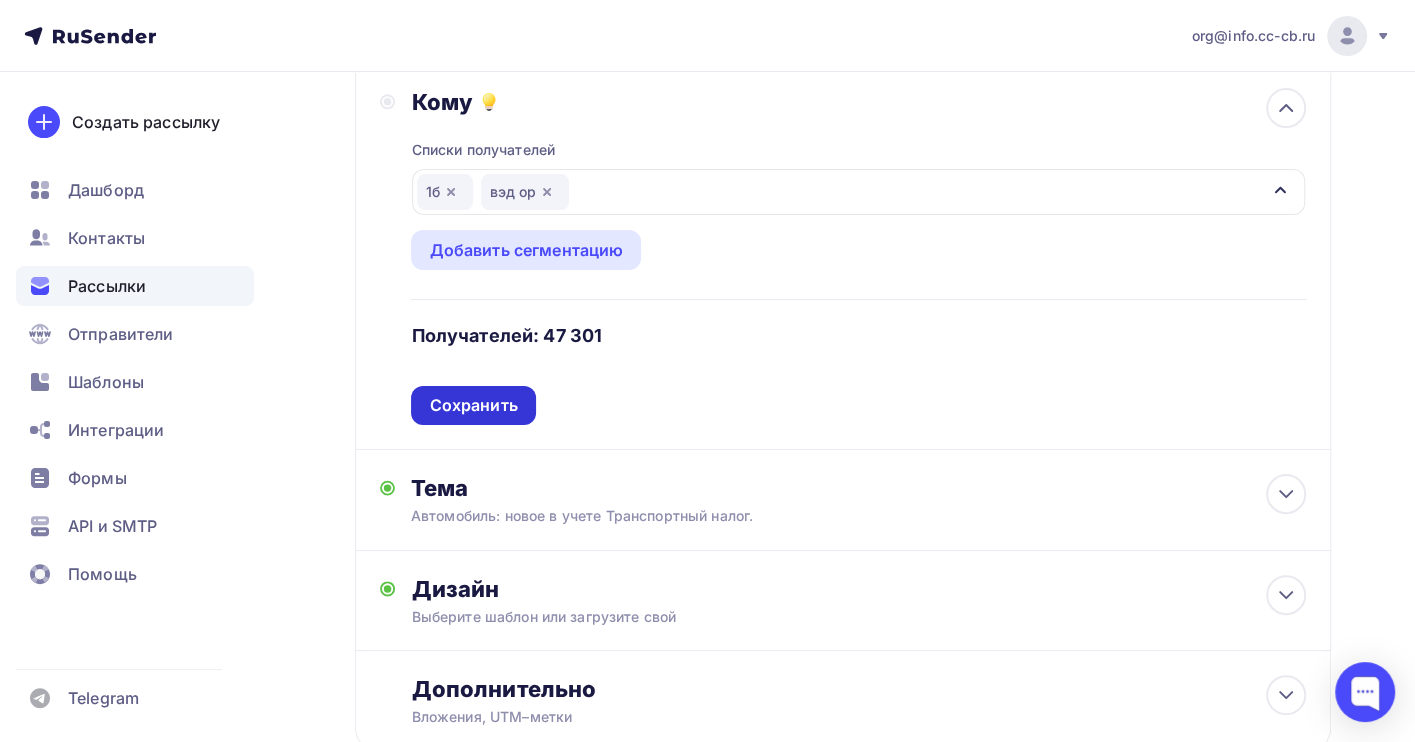 click on "Сохранить" at bounding box center (473, 405) 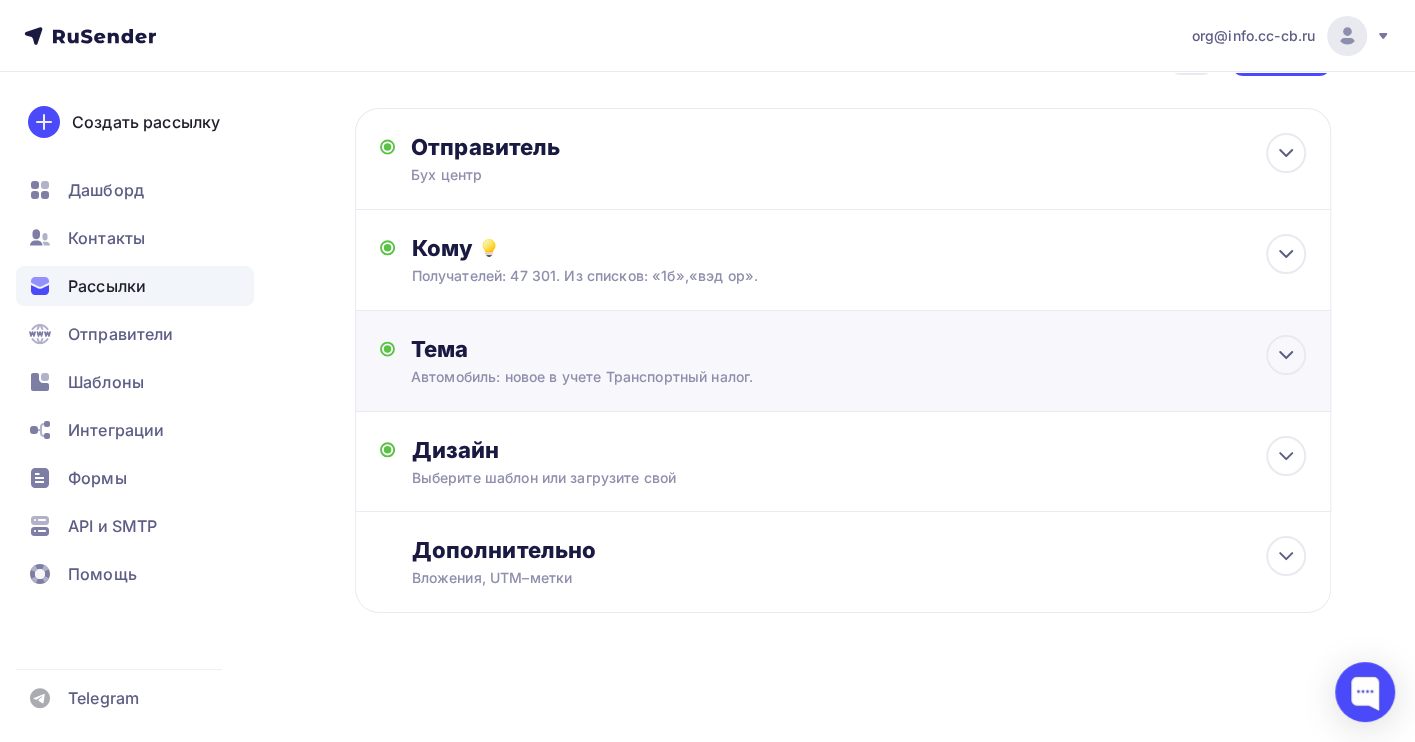 scroll, scrollTop: 77, scrollLeft: 0, axis: vertical 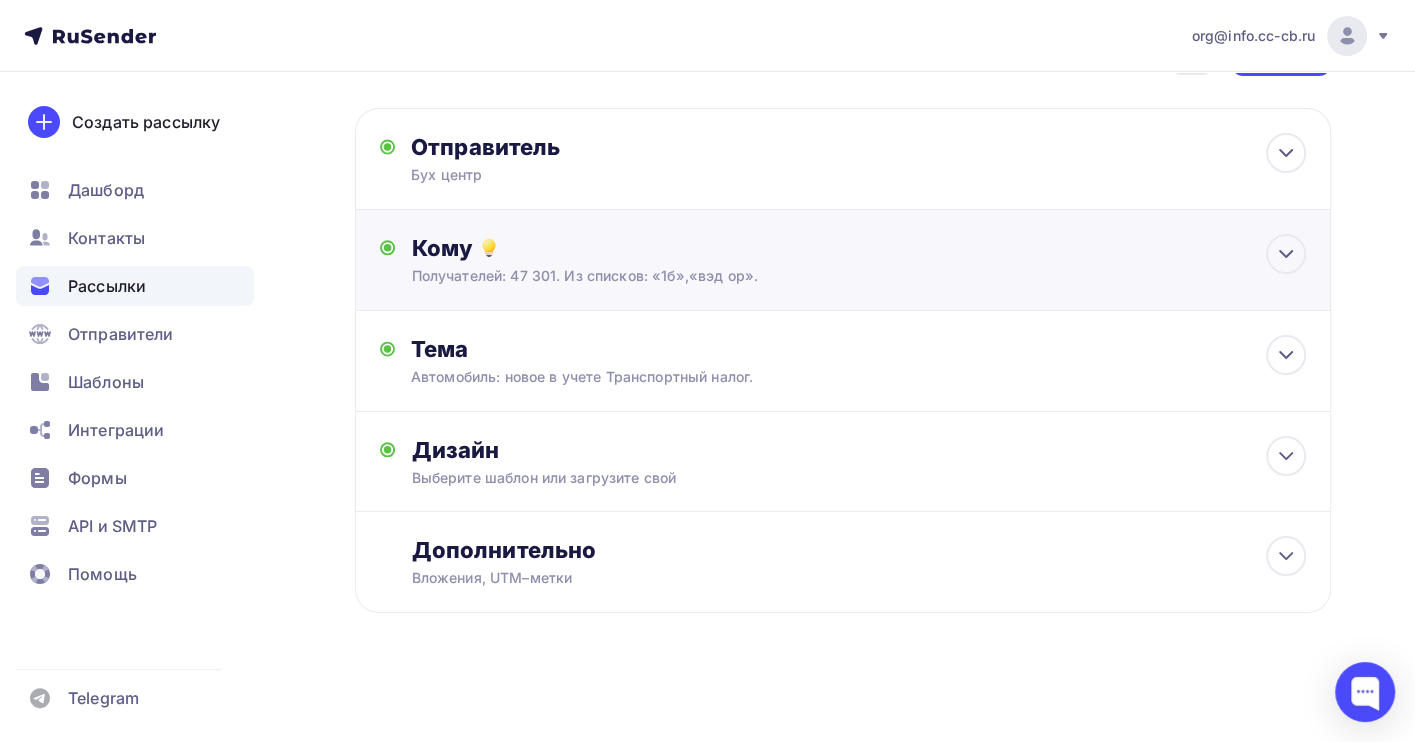 click on "Получателей: 47 301. Из
списков: «1б»,«вэд ор»." at bounding box center (813, 276) 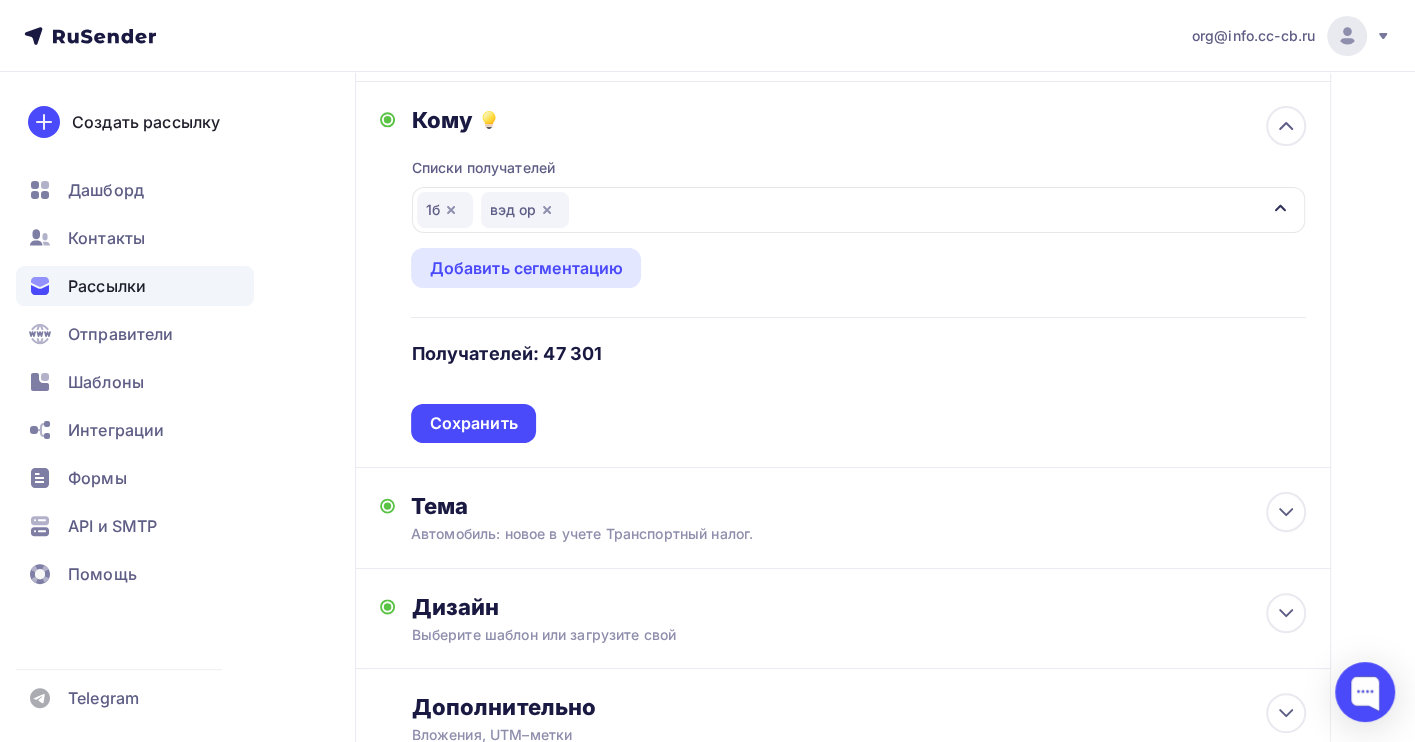 scroll, scrollTop: 221, scrollLeft: 0, axis: vertical 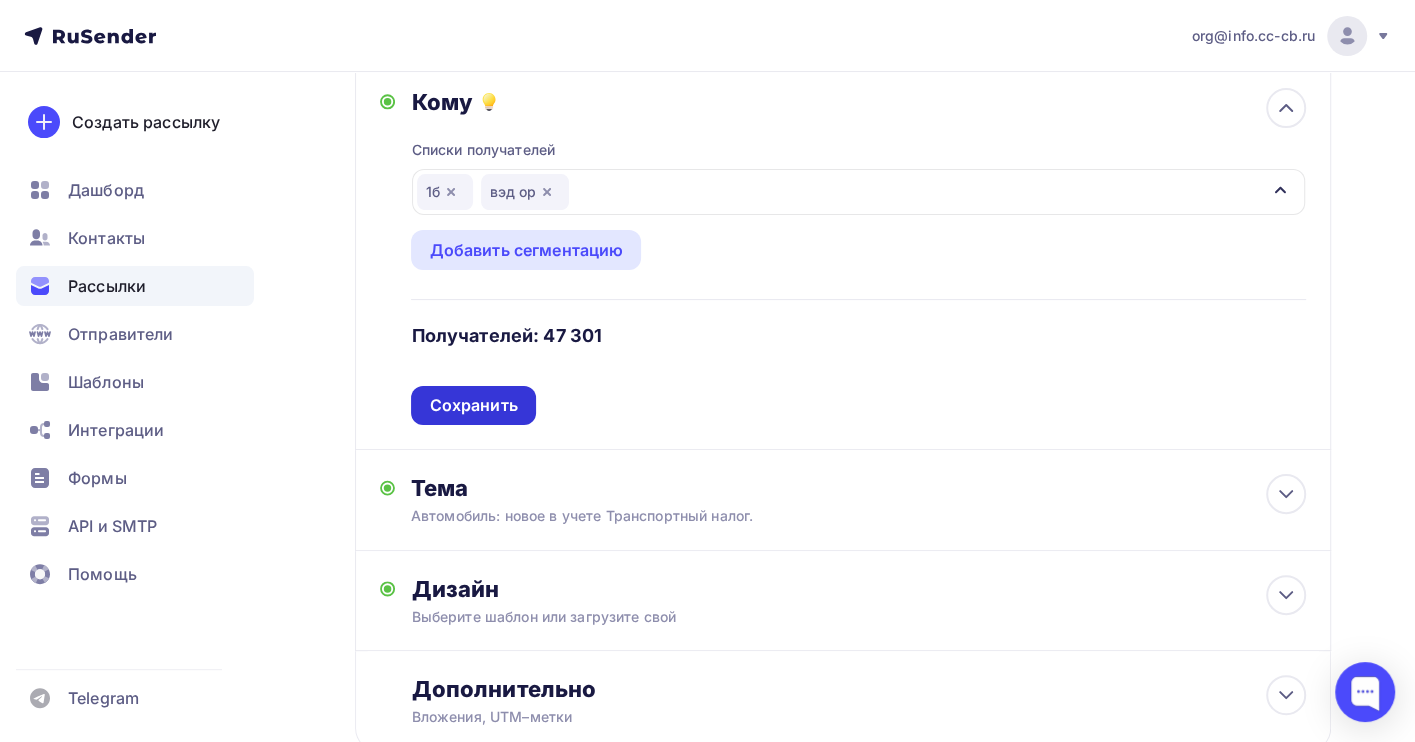 click on "Сохранить" at bounding box center (473, 405) 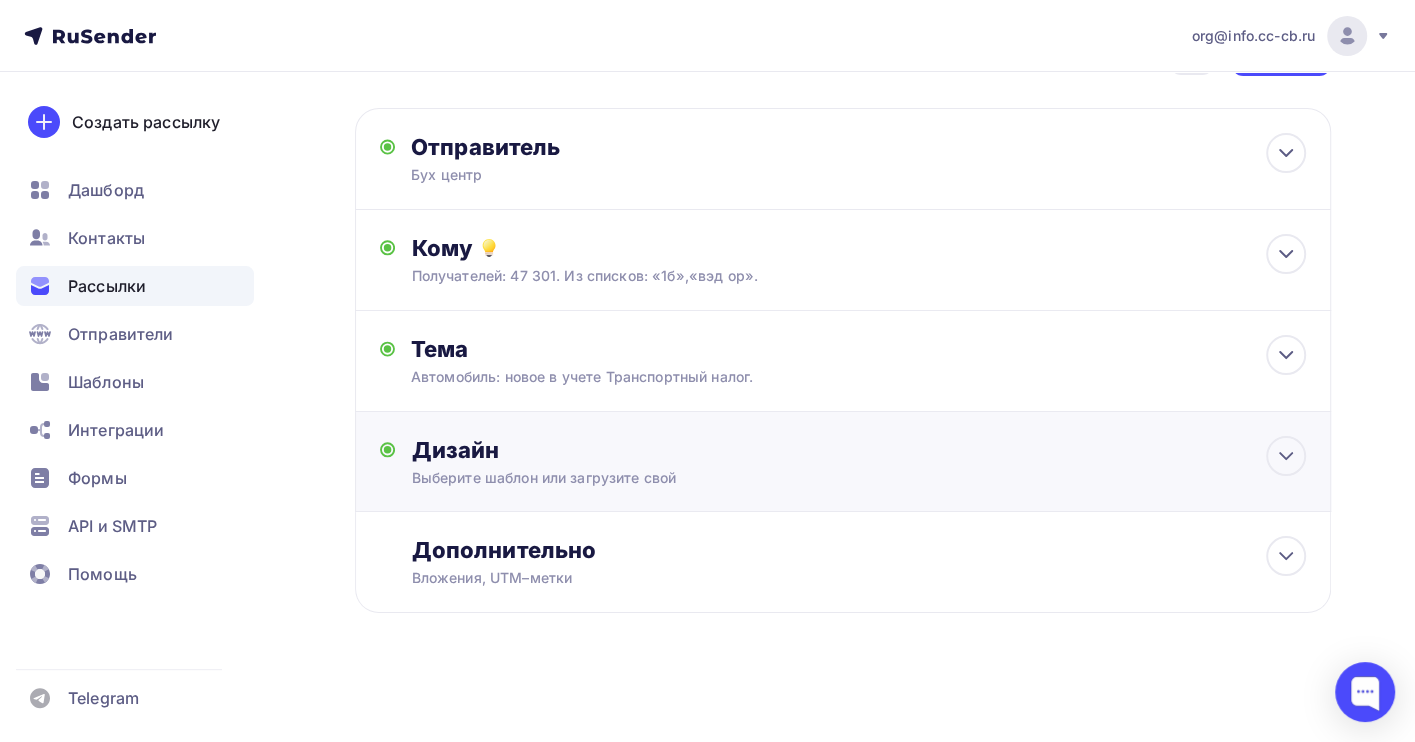 scroll, scrollTop: 77, scrollLeft: 0, axis: vertical 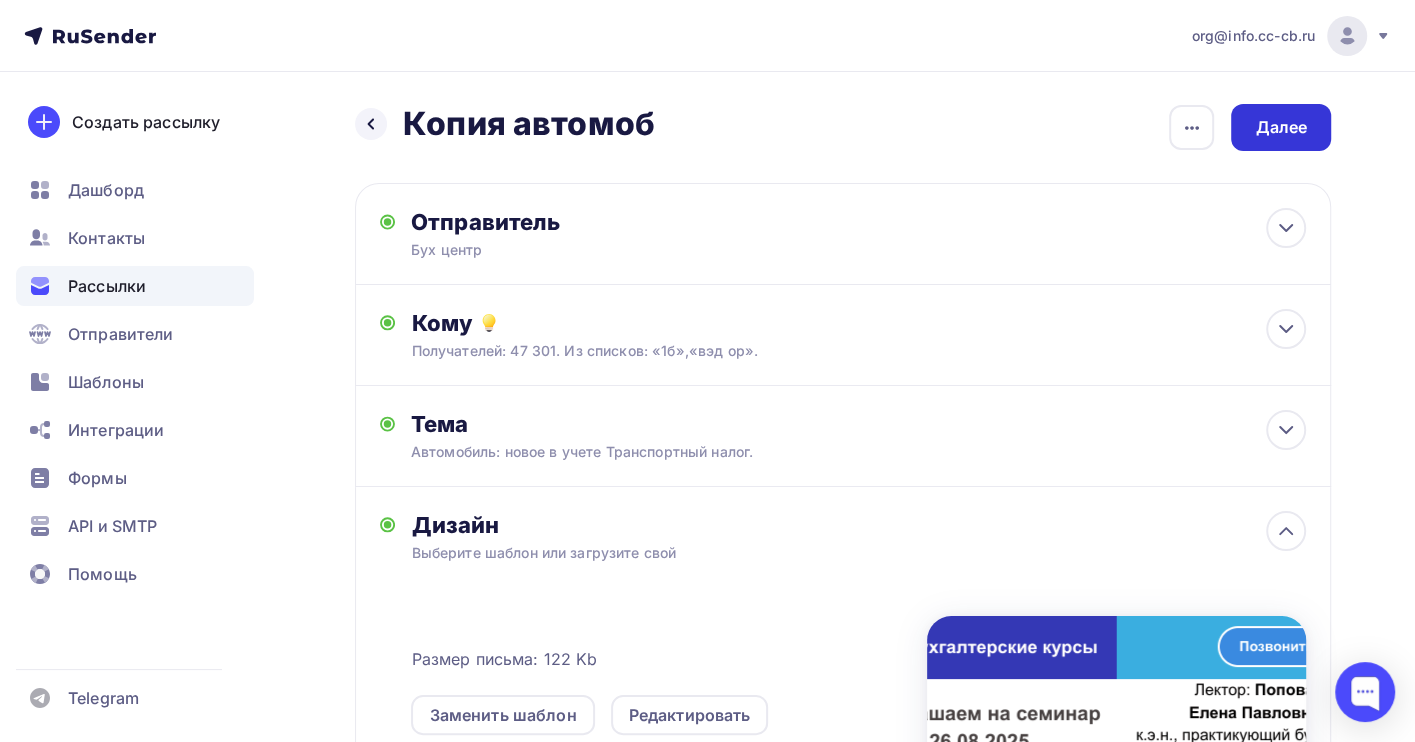 click on "Далее" at bounding box center (1281, 127) 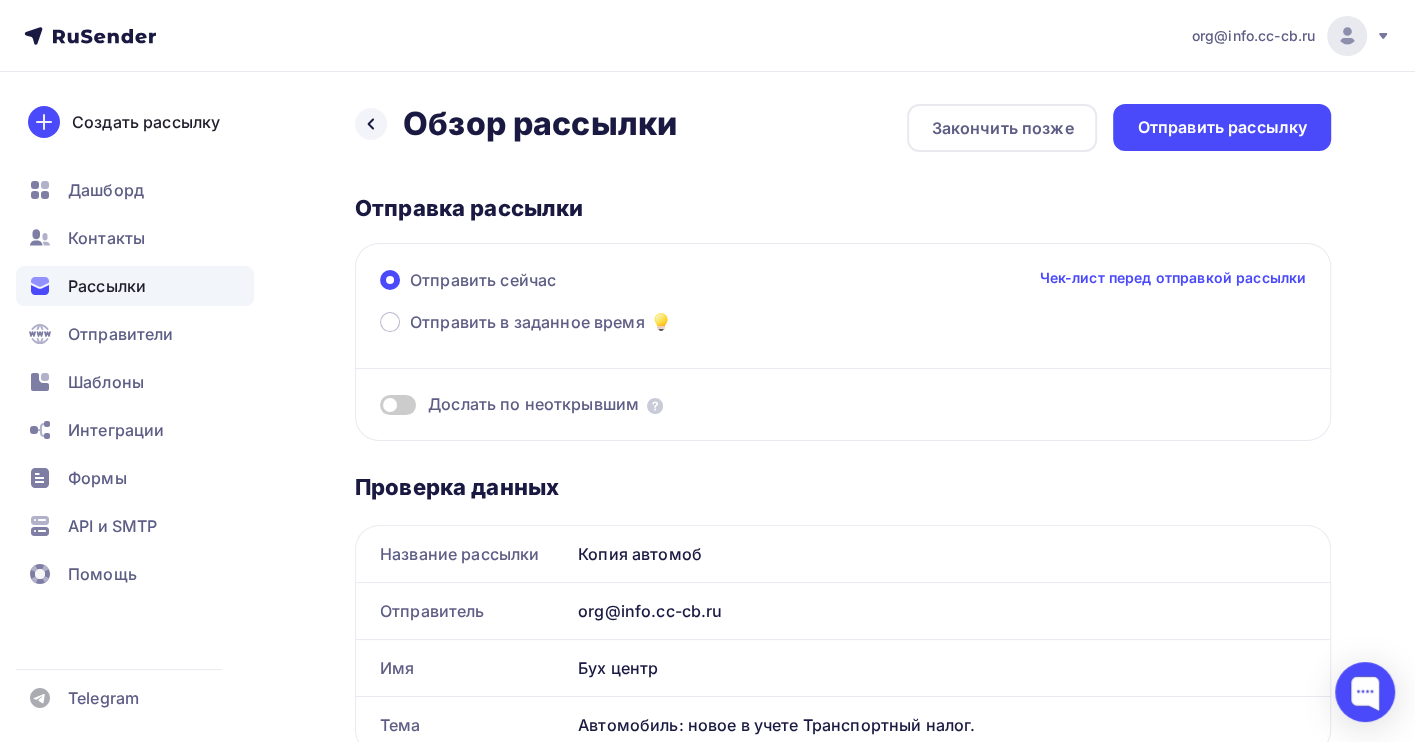scroll, scrollTop: 0, scrollLeft: 0, axis: both 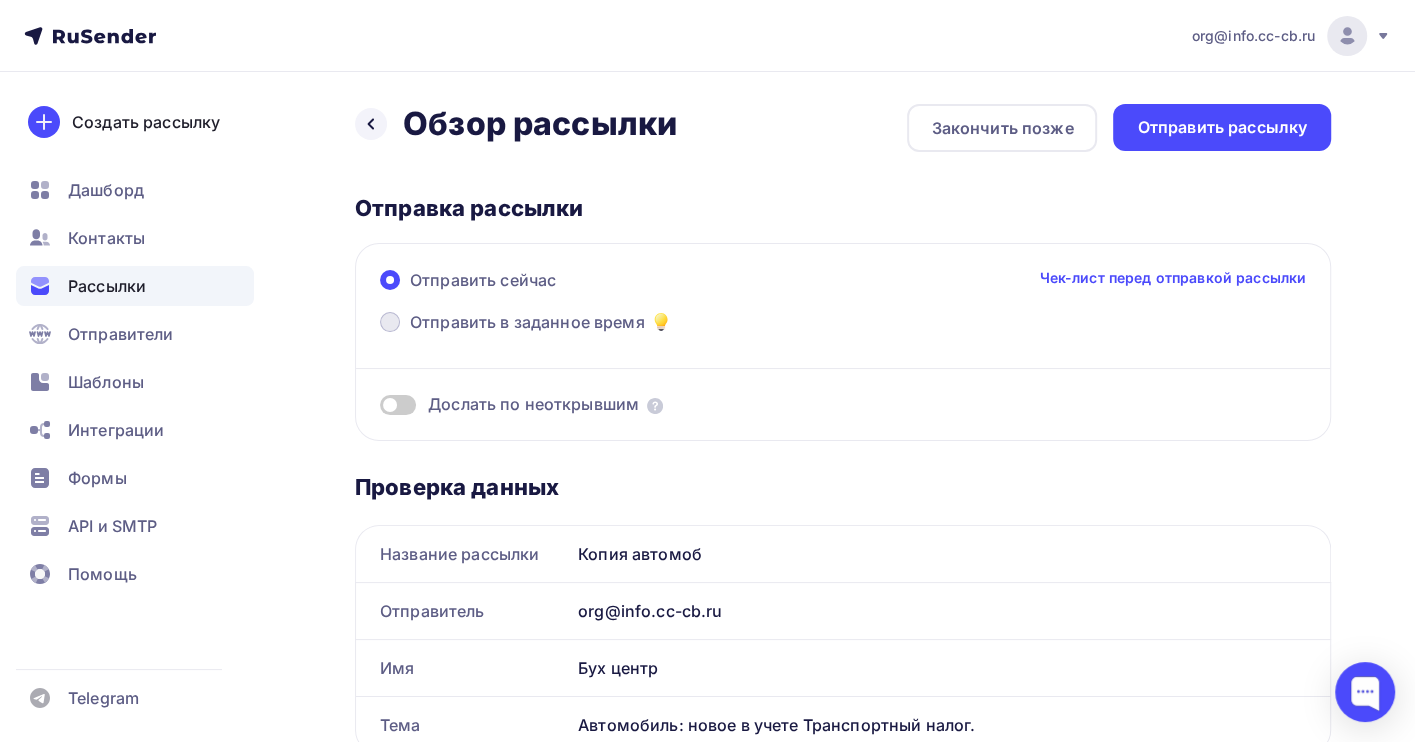 click on "Отправить в заданное время" at bounding box center [527, 322] 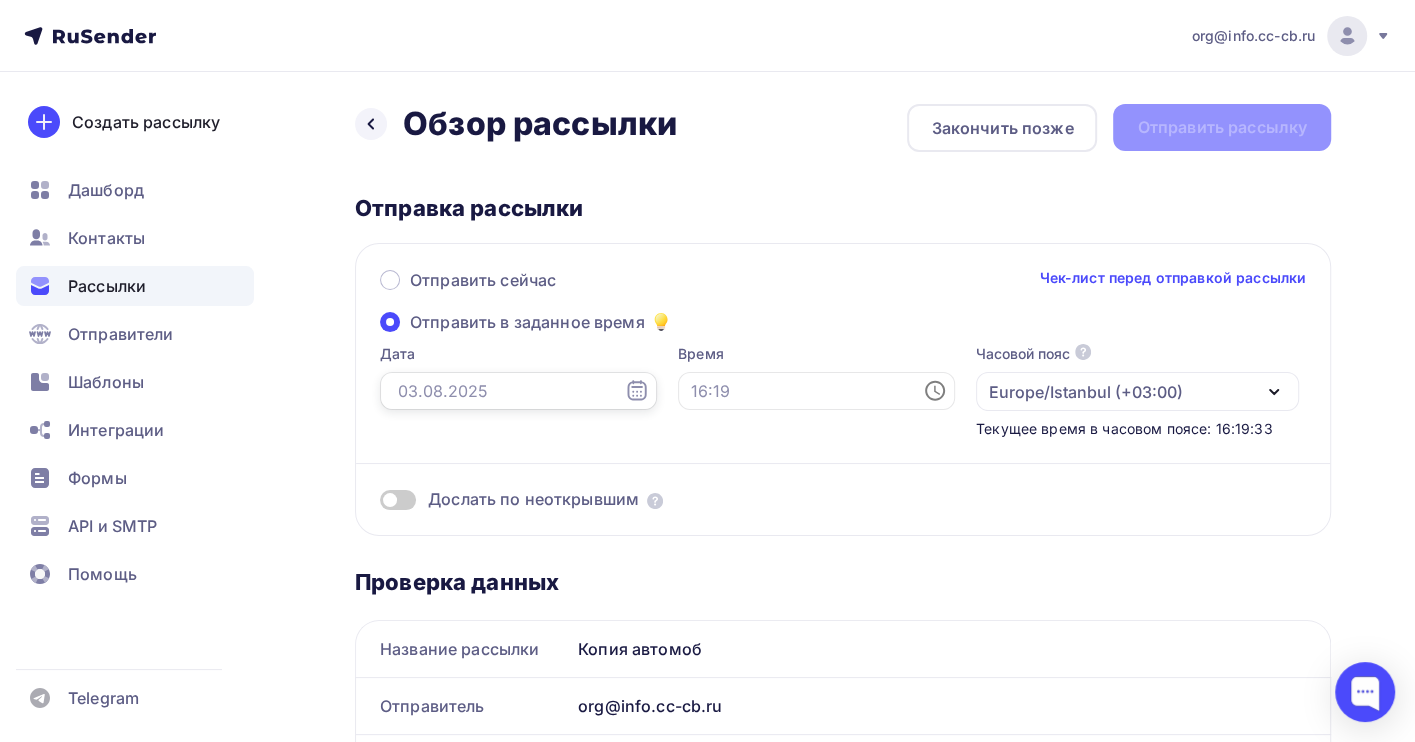 click at bounding box center [518, 391] 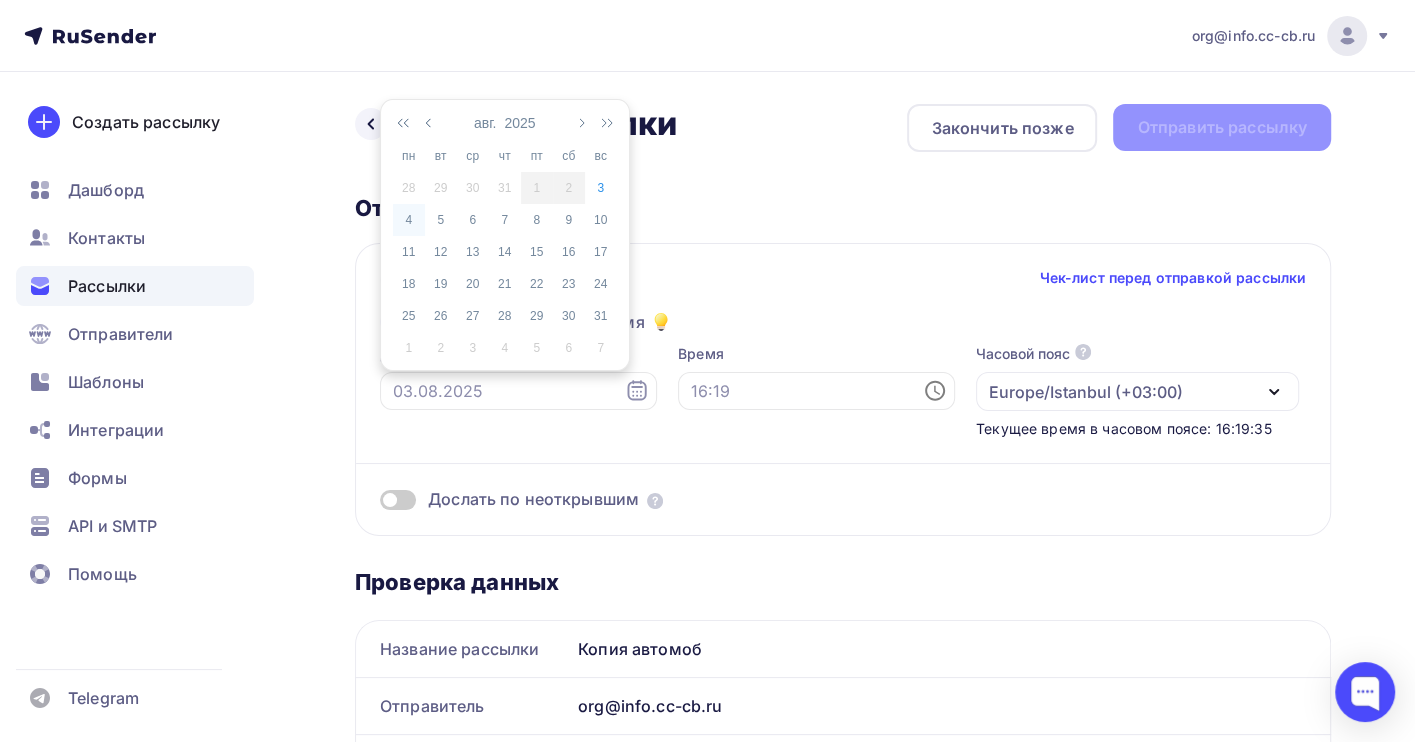 click on "4" at bounding box center (409, 220) 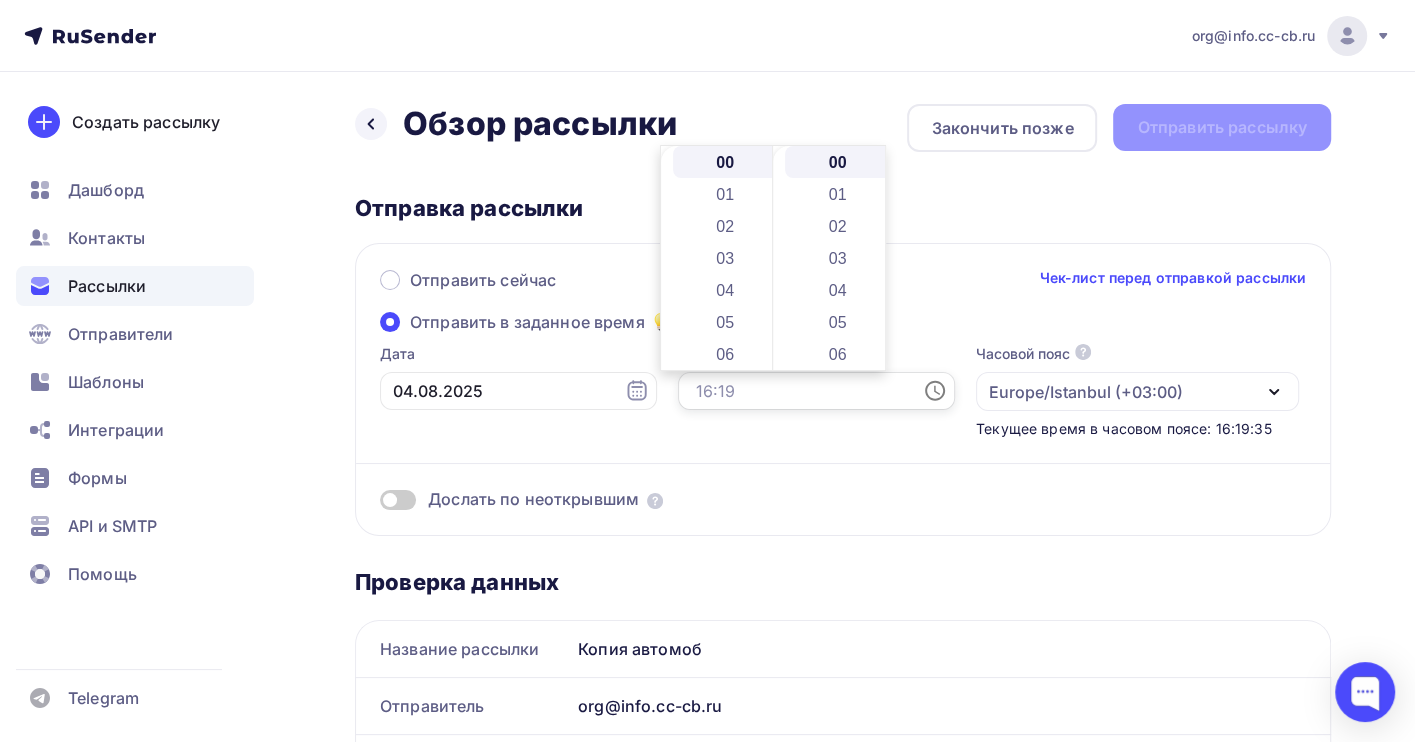 click at bounding box center (816, 391) 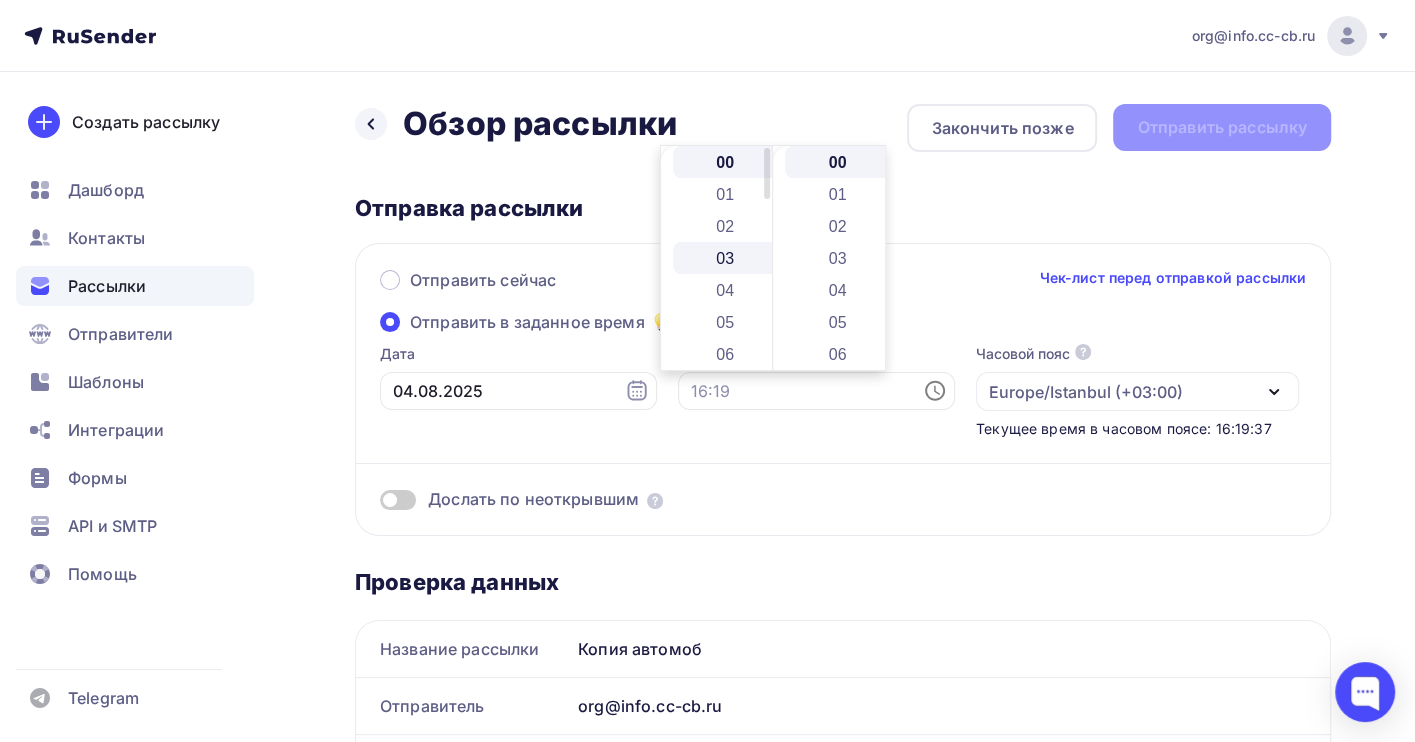 click on "03" at bounding box center [727, 258] 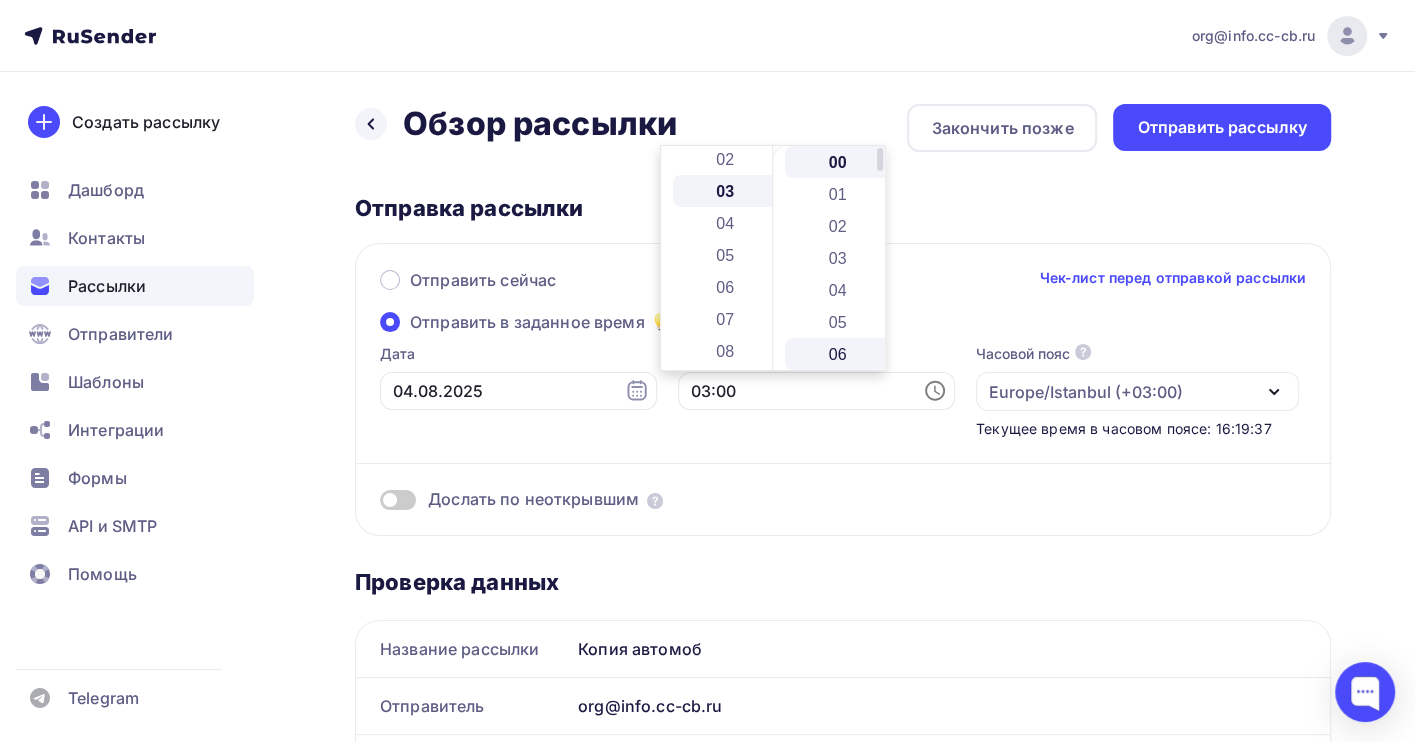 scroll, scrollTop: 96, scrollLeft: 0, axis: vertical 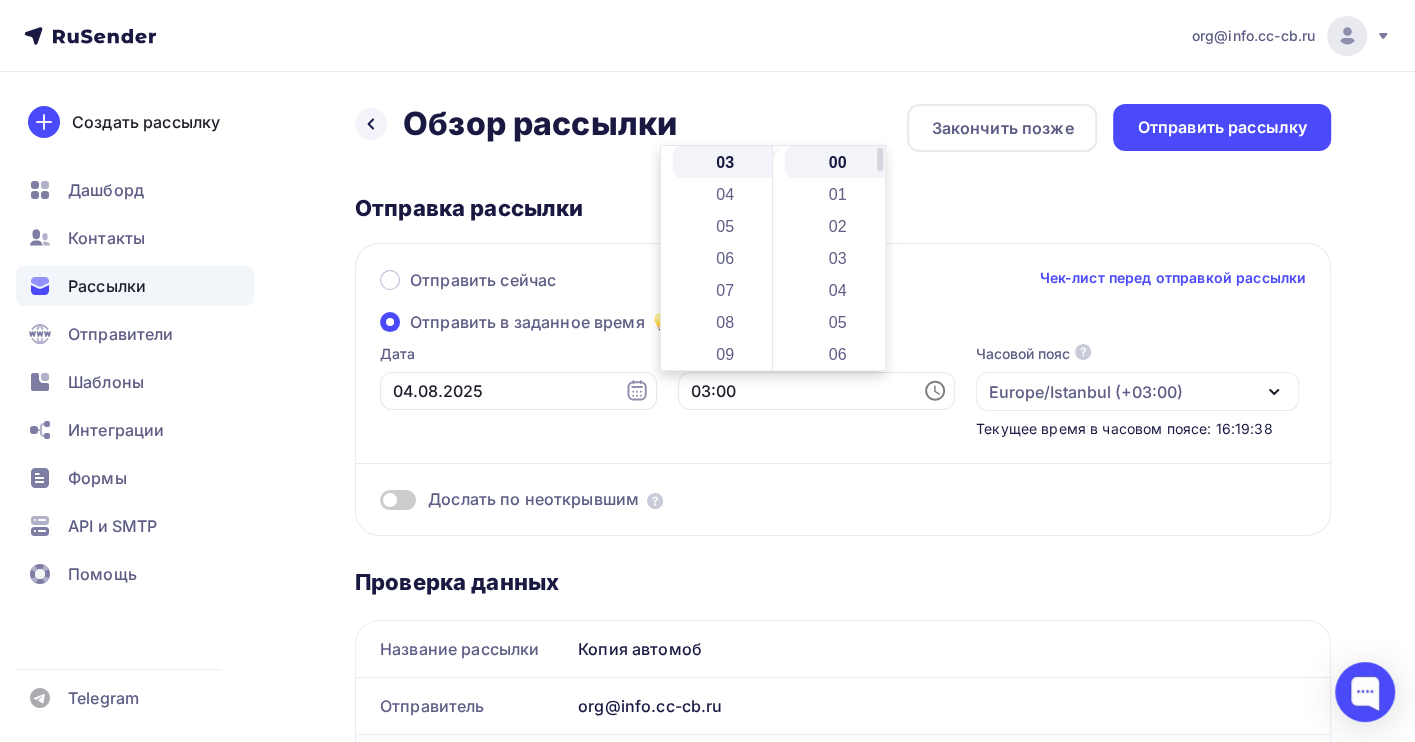 click on "06" at bounding box center [839, 354] 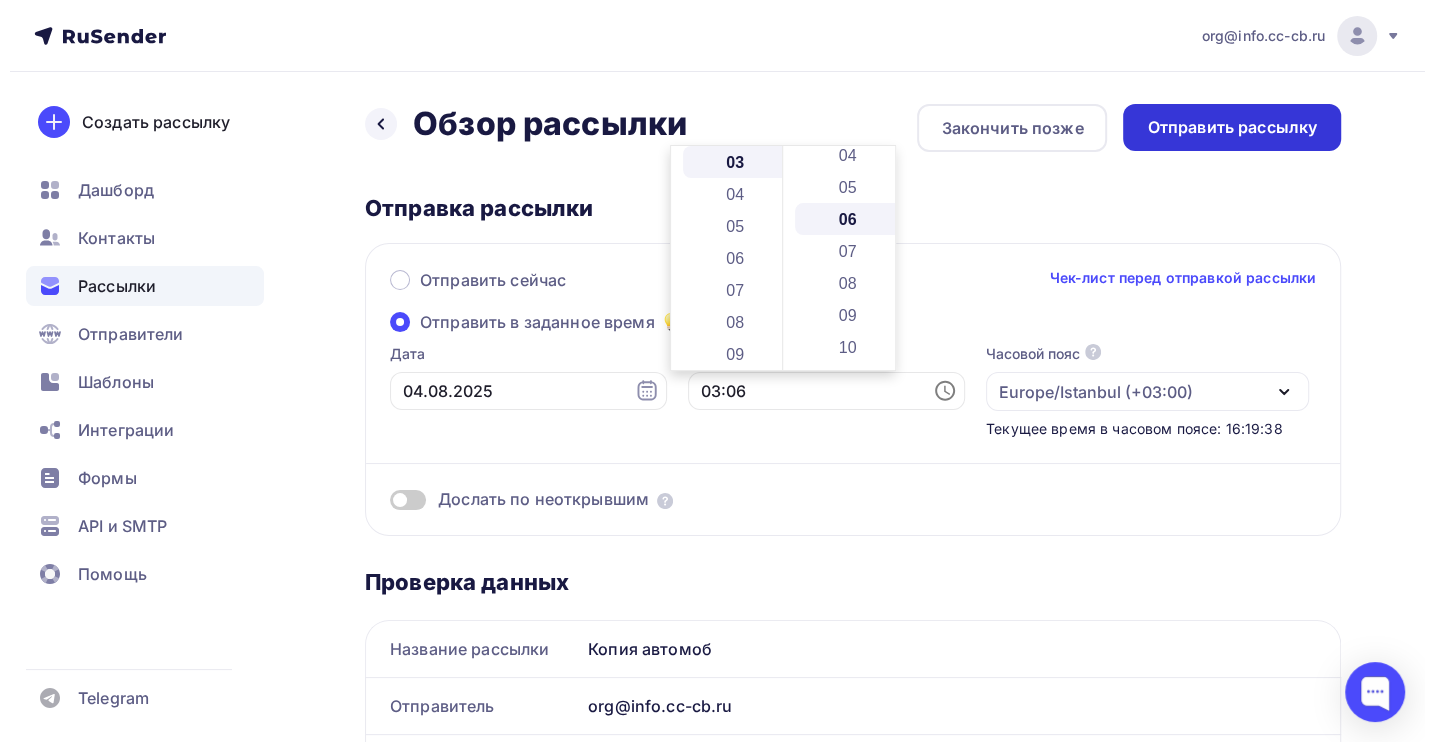 scroll, scrollTop: 191, scrollLeft: 0, axis: vertical 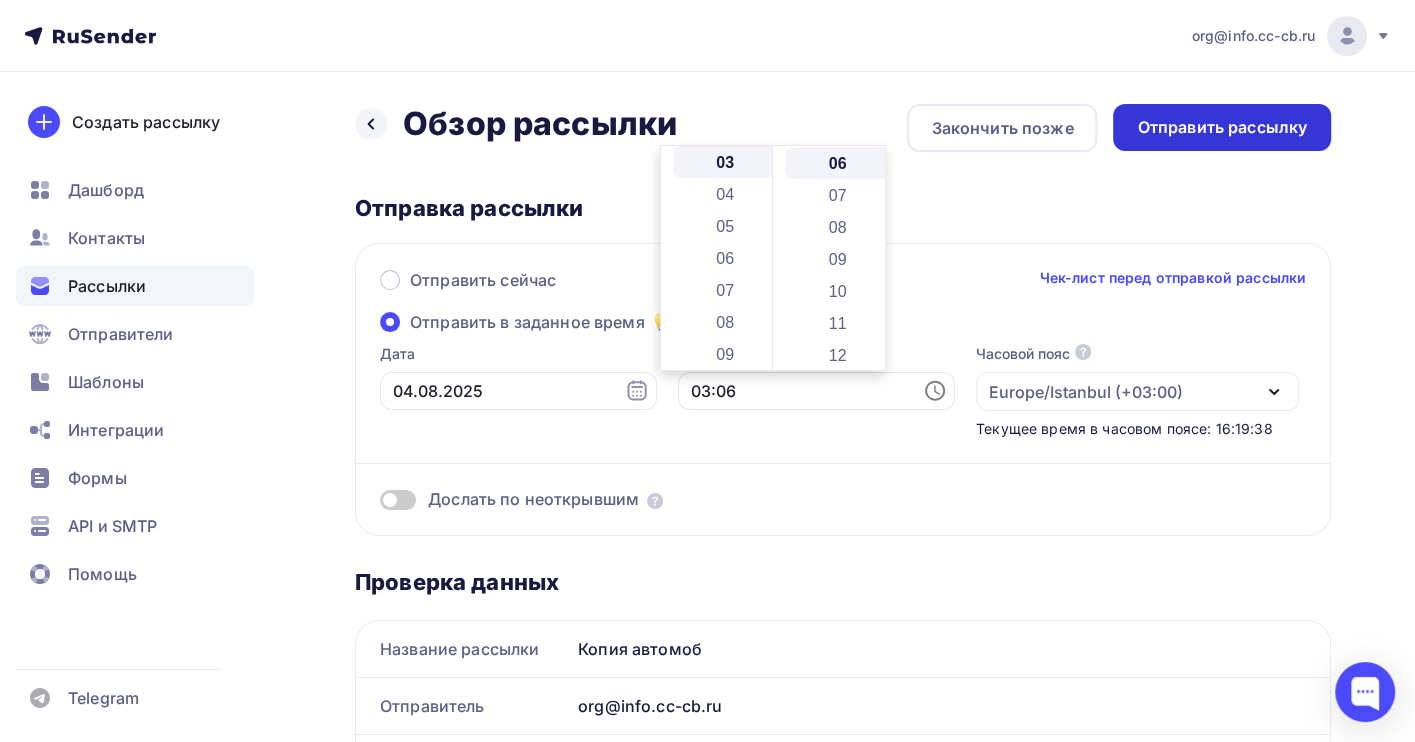 click on "Отправить рассылку" at bounding box center [1222, 127] 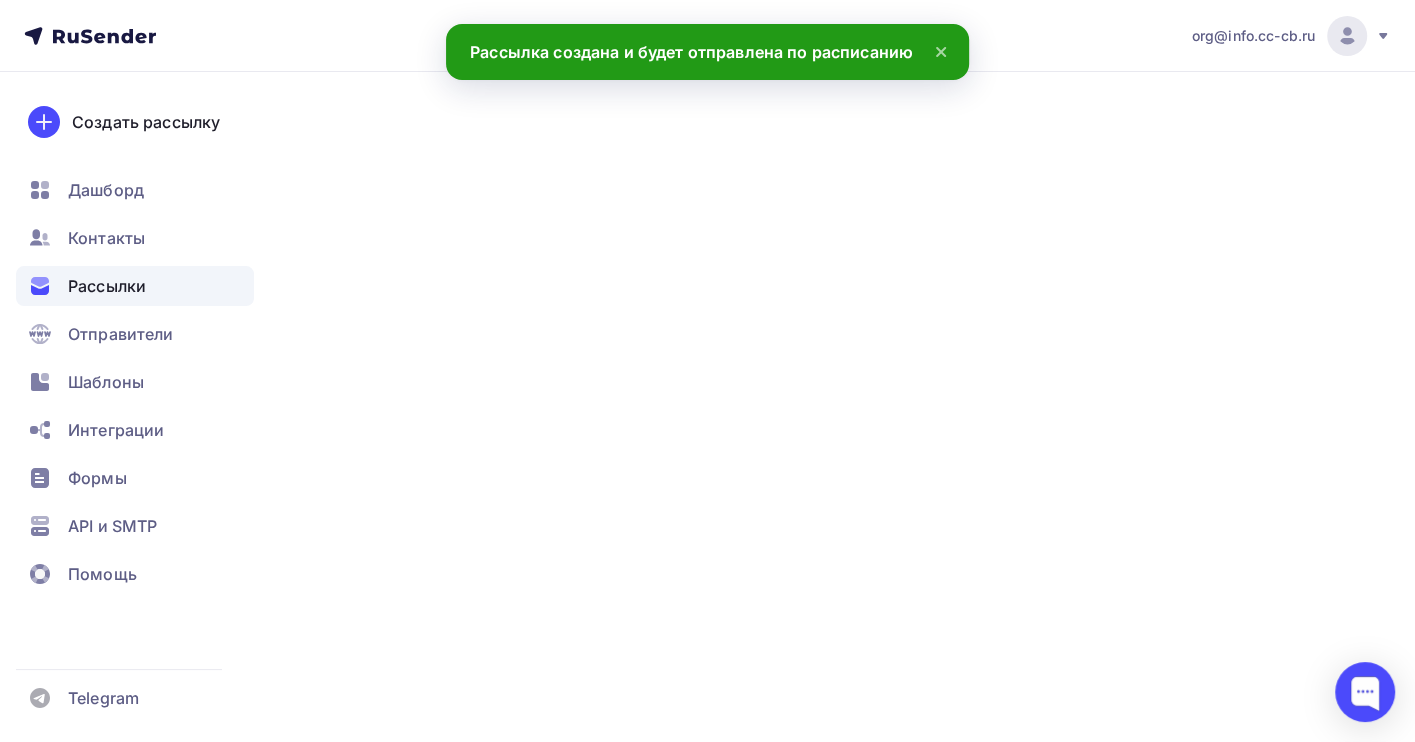 scroll, scrollTop: 0, scrollLeft: 0, axis: both 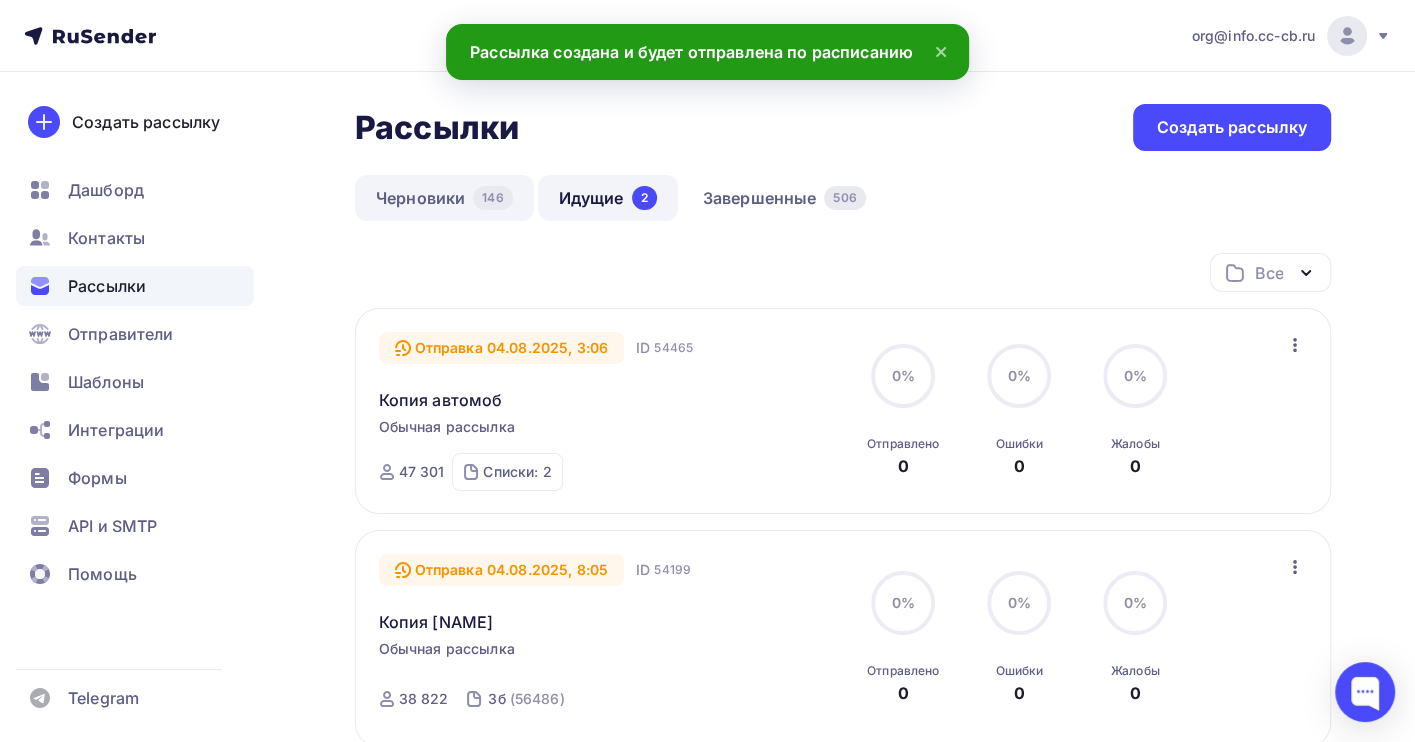click on "Черновики
146" at bounding box center (444, 198) 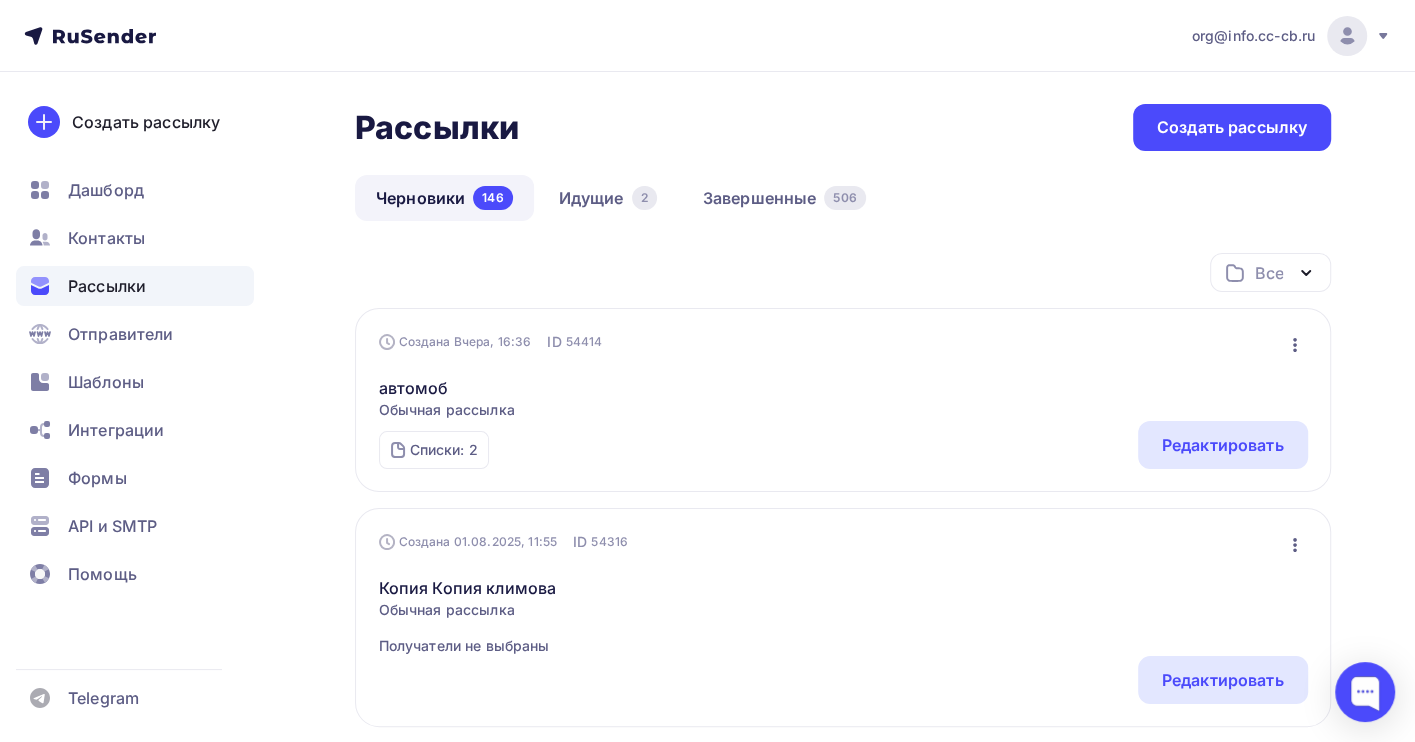 click 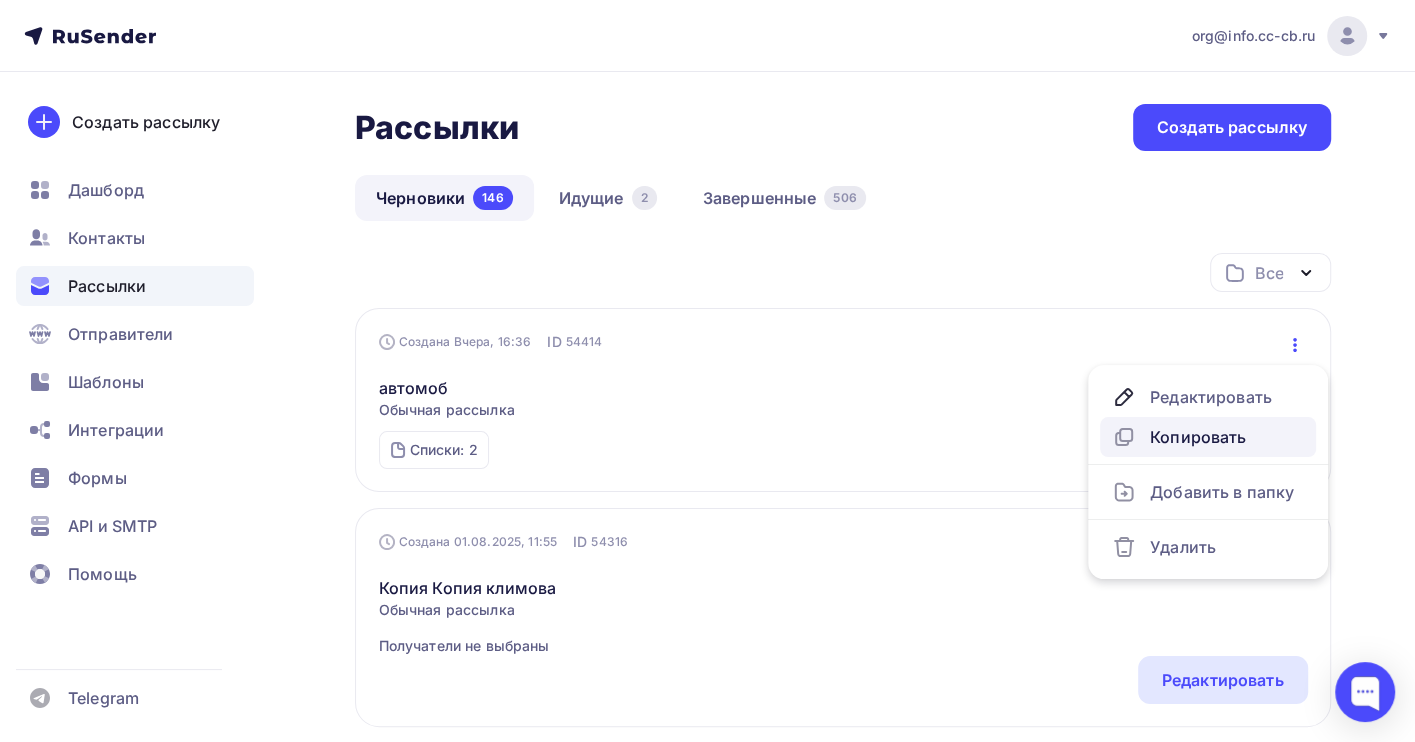 click on "Копировать" at bounding box center [1208, 437] 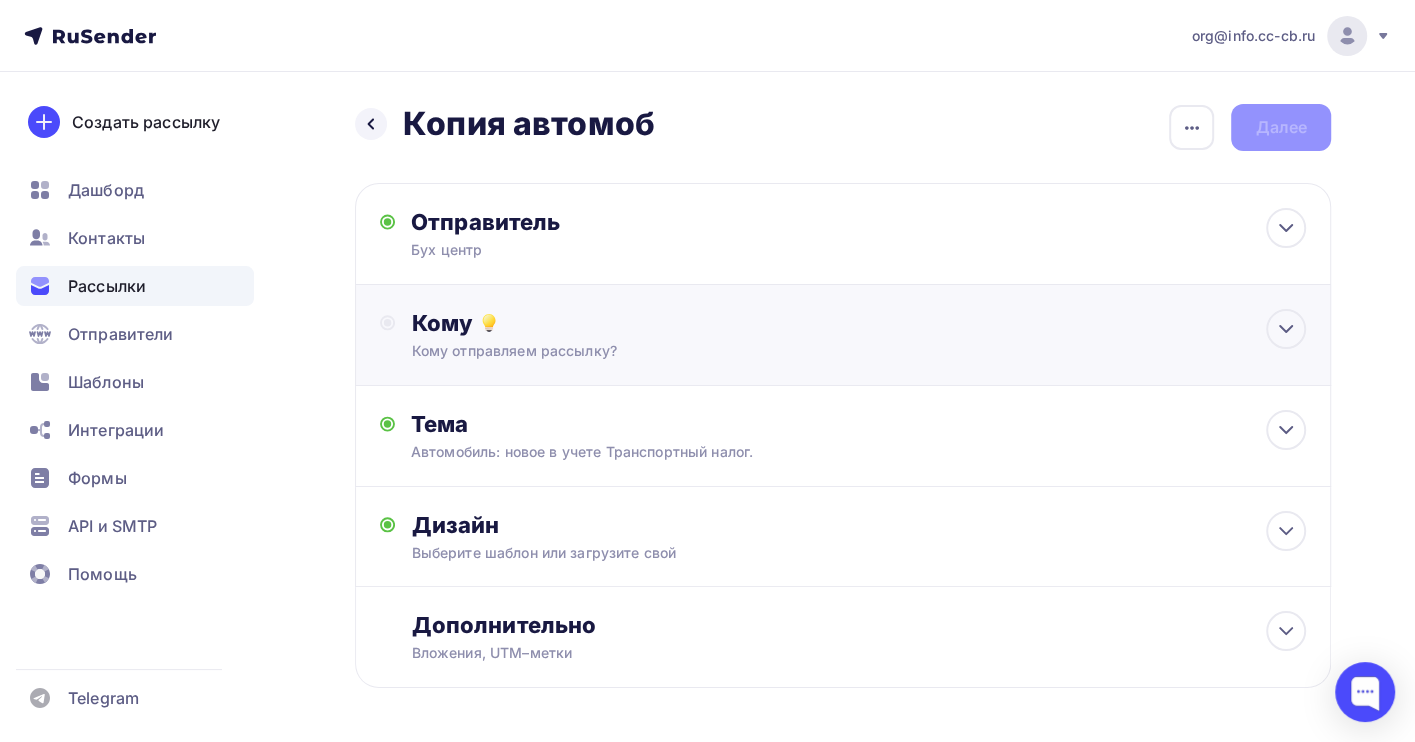 click on "Кому
Кому отправляем рассылку?
Списки получателей
Выберите список
Все списки
id
ГОЗ
(362)
#25362
кадр
(26 882)
#25191
1
(37 528)
#24744
гос
(360)
#22212
14
(142)
#21250
ОБУЧ
(570)
#21226" at bounding box center (858, 335) 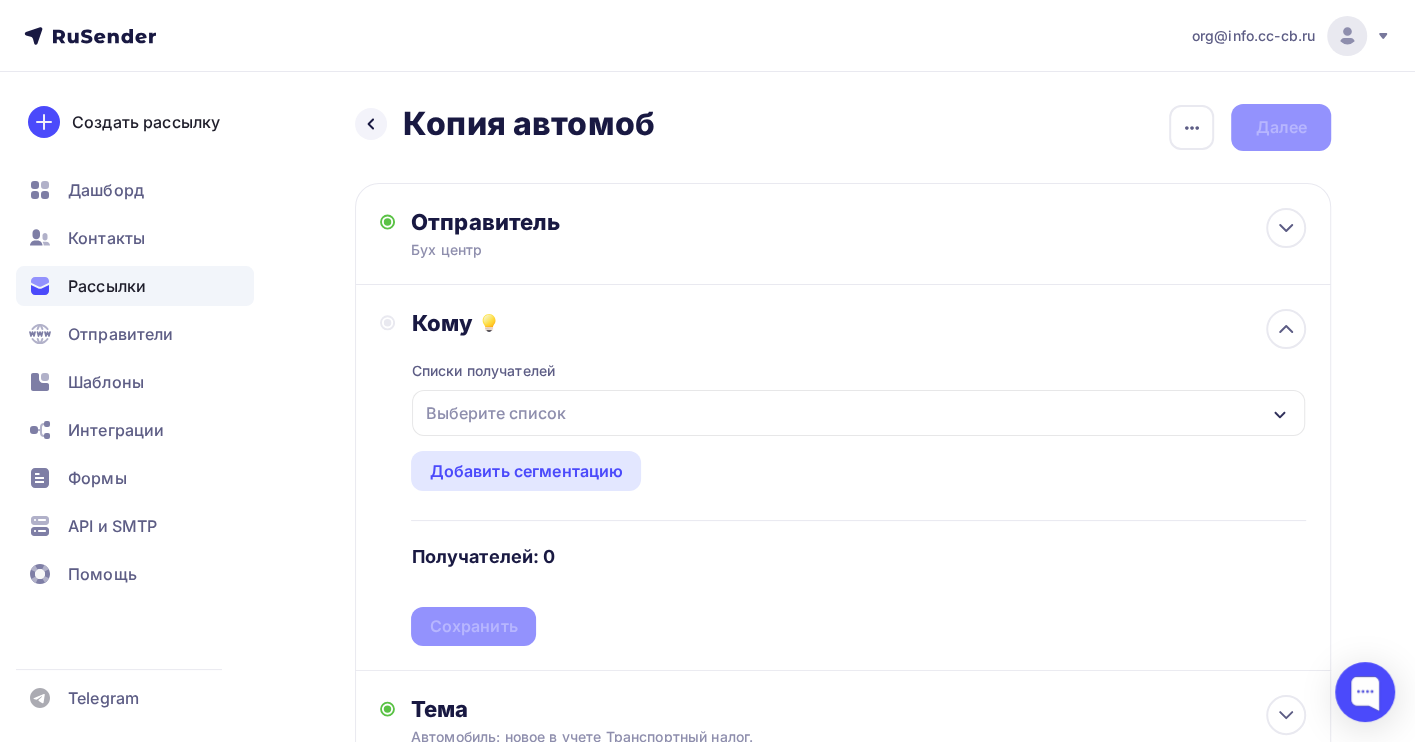 click on "Выберите список" at bounding box center [495, 413] 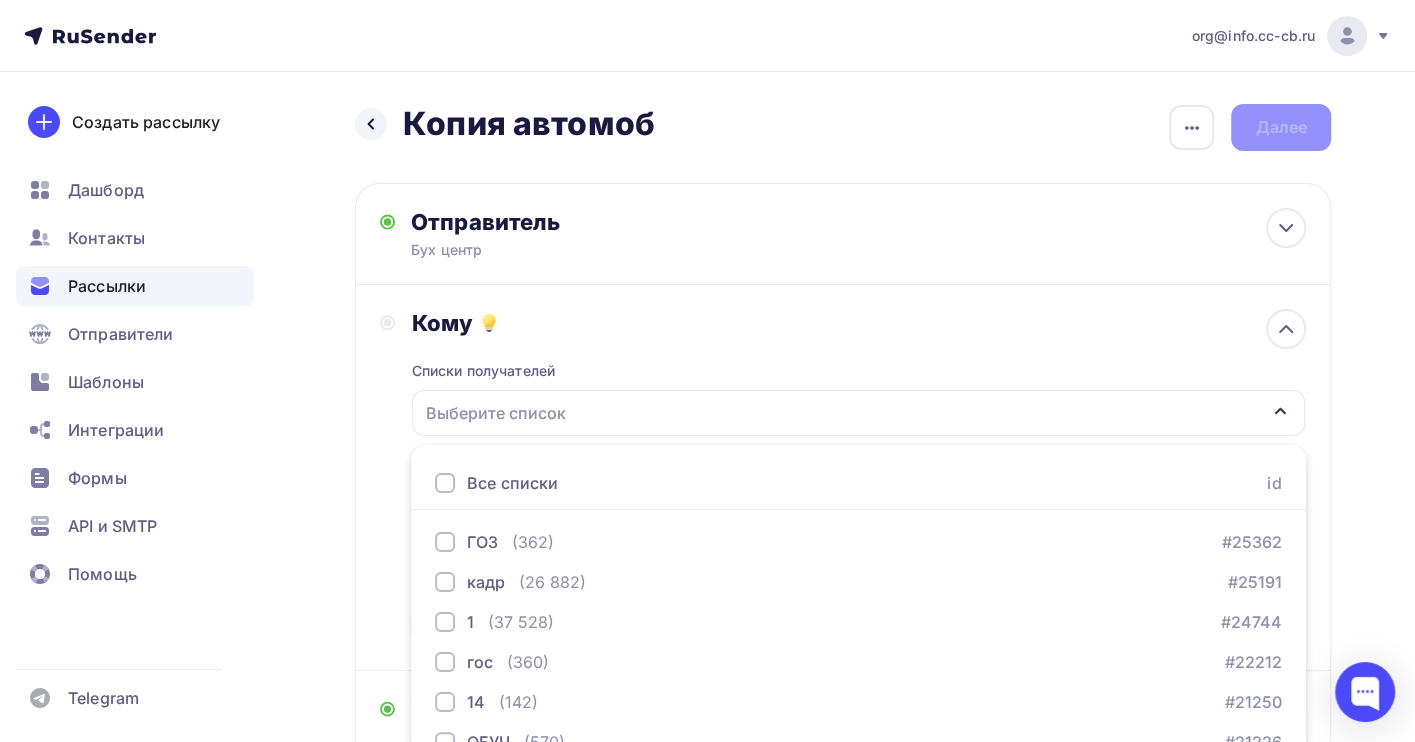 scroll, scrollTop: 221, scrollLeft: 0, axis: vertical 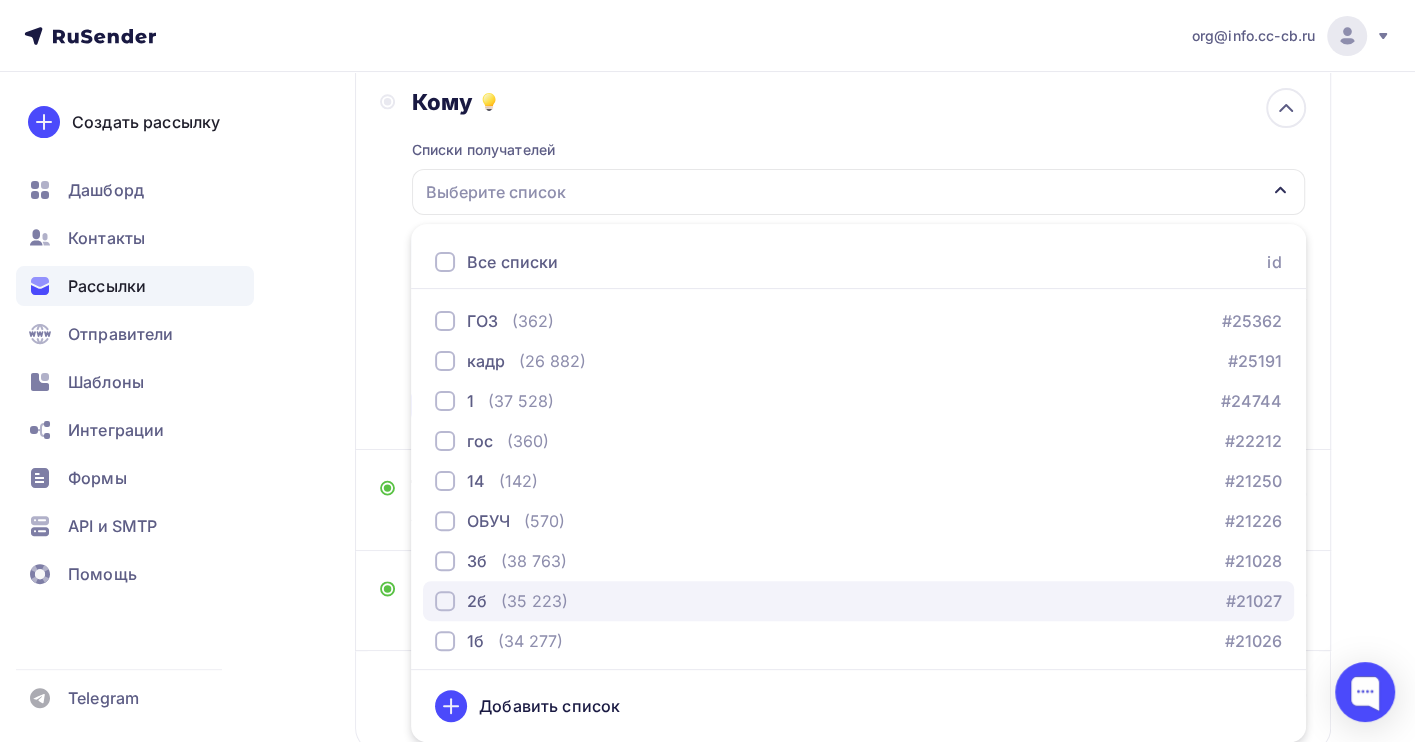 click on "(35 223)" at bounding box center (534, 601) 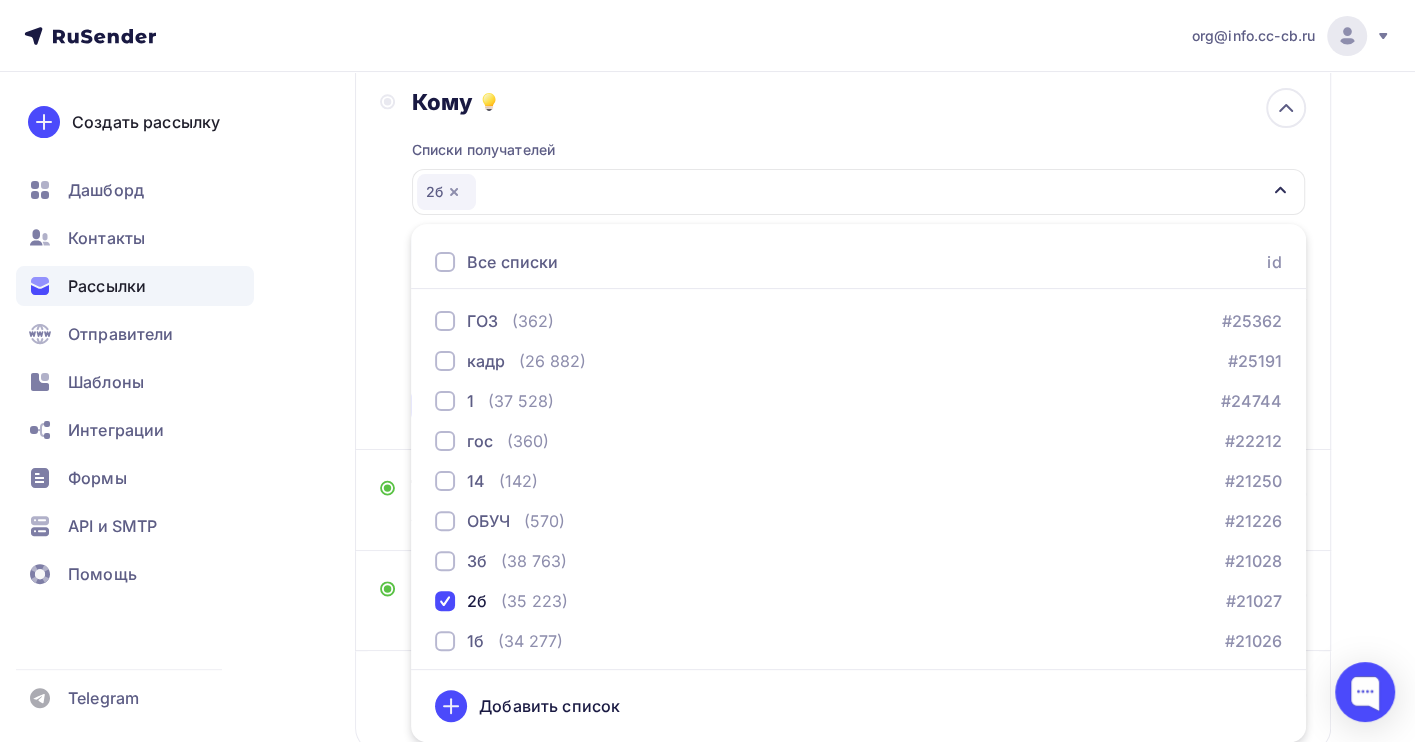 click on "Email *
org@info.cc-cb.ru
buh@all.cc-cb.ru           org@info.cc-cb.ru               Добавить отправителя
Рекомендуем  добавить почту на домене , чтобы рассылка не попала в «Спам»
Имя                 Сохранить
Предпросмотр может отличаться  в зависимости от почтового клиента" at bounding box center (707, 366) 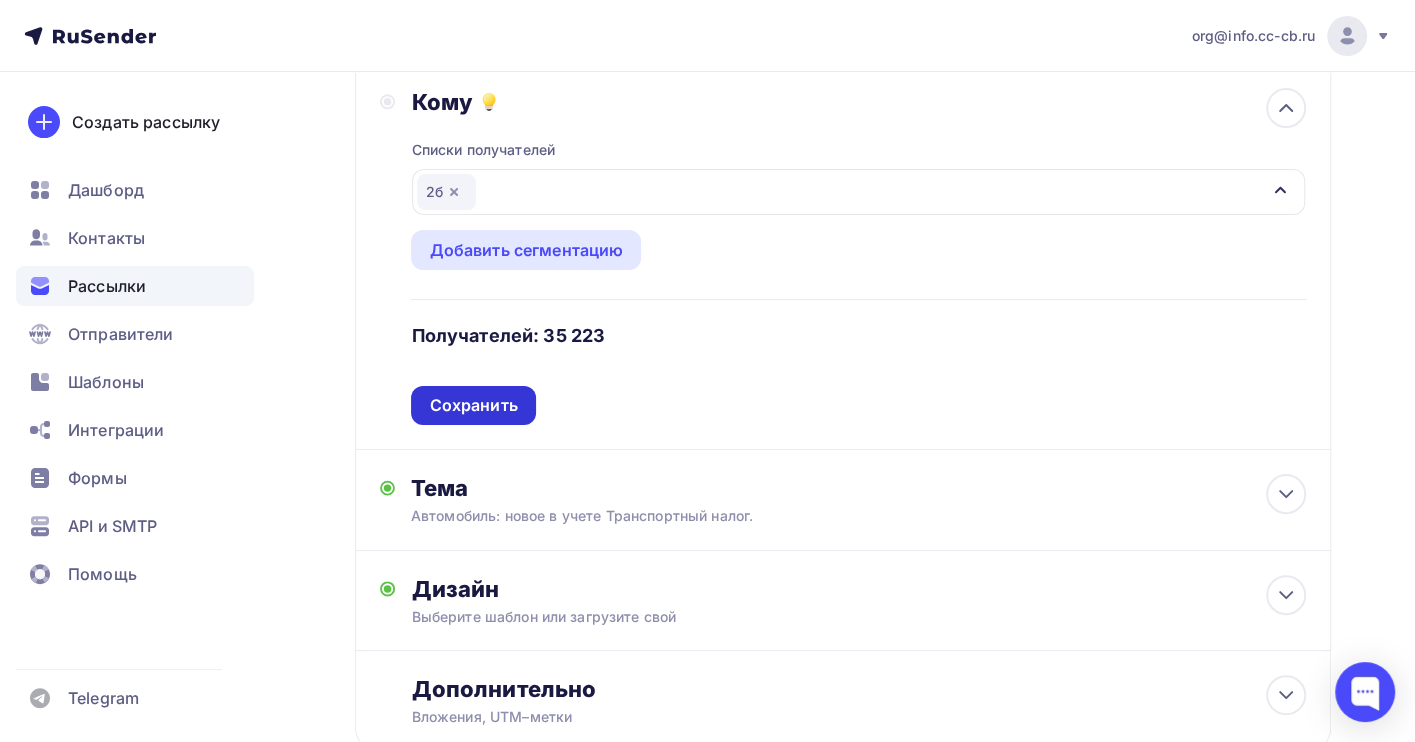 click on "Сохранить" at bounding box center (473, 405) 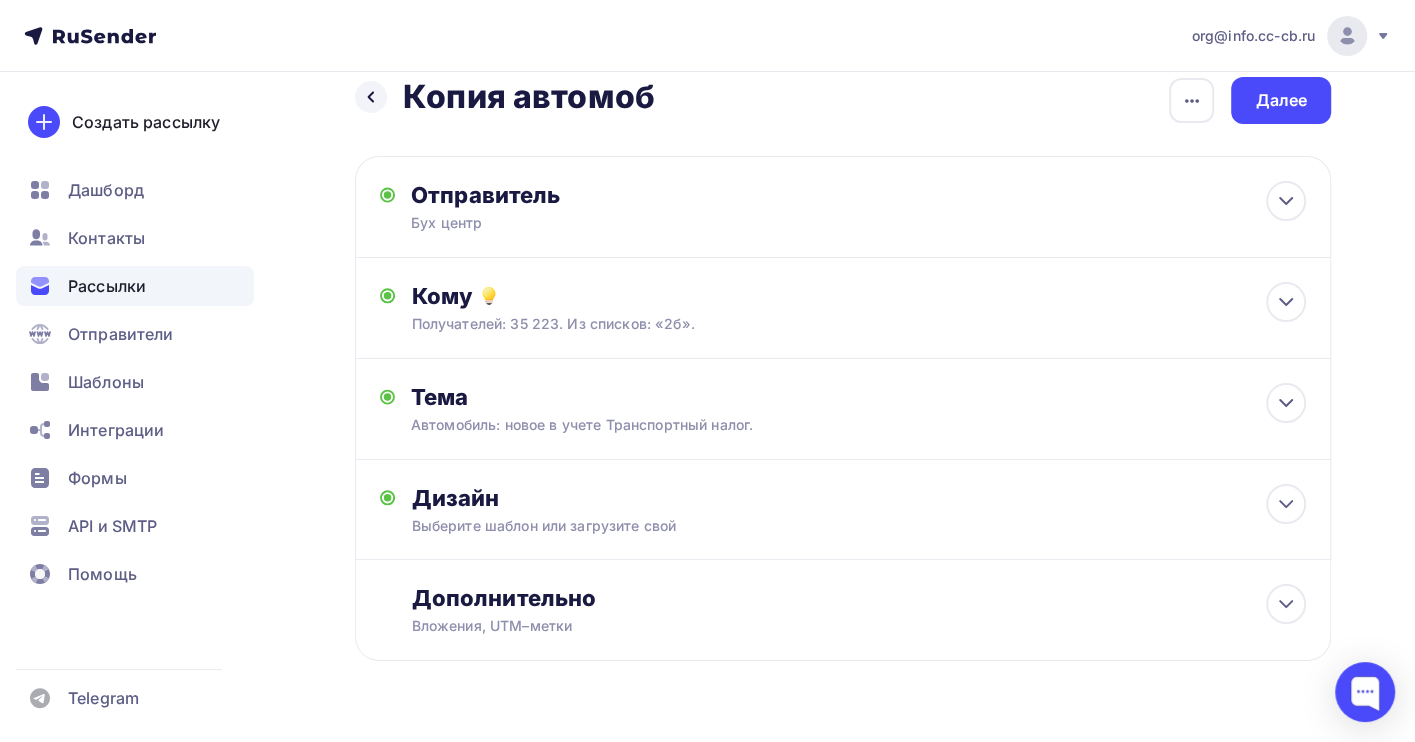 scroll, scrollTop: 0, scrollLeft: 0, axis: both 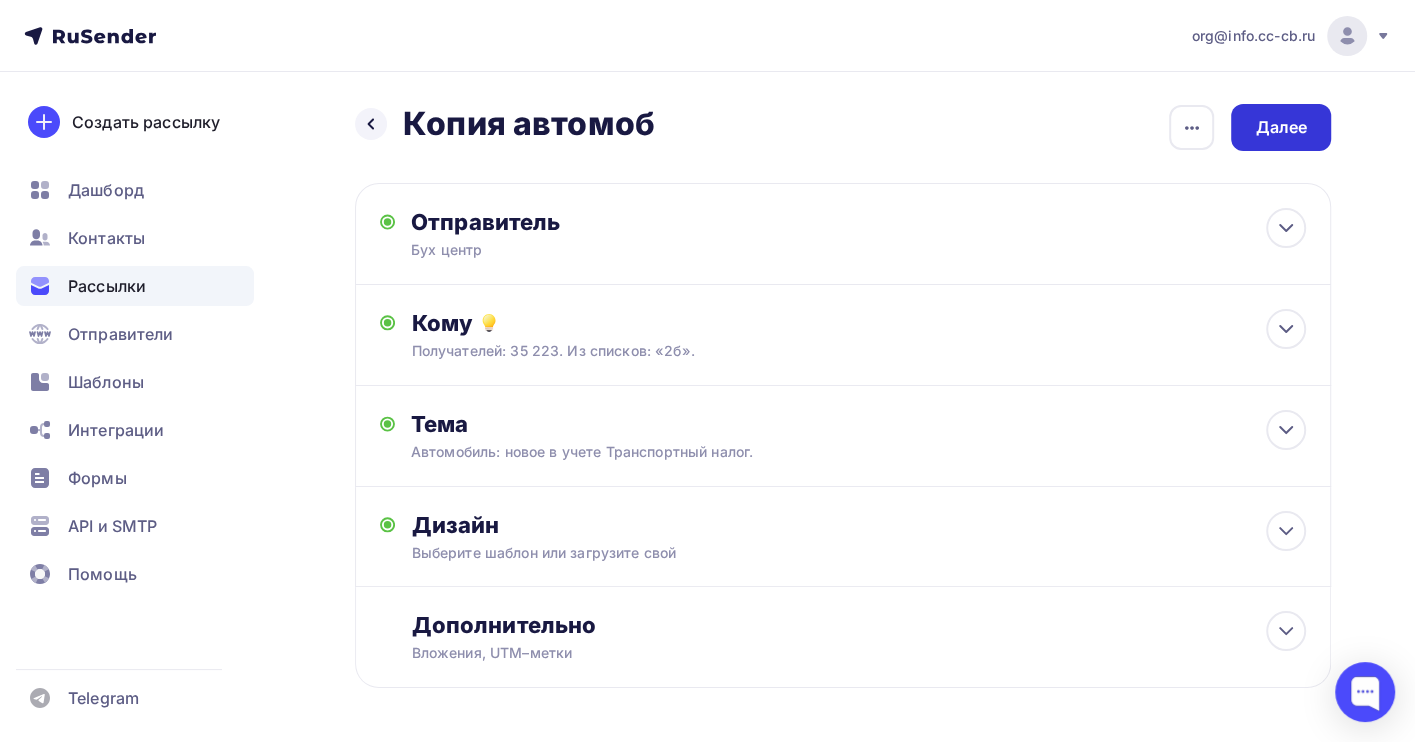 click on "Далее" at bounding box center [1281, 127] 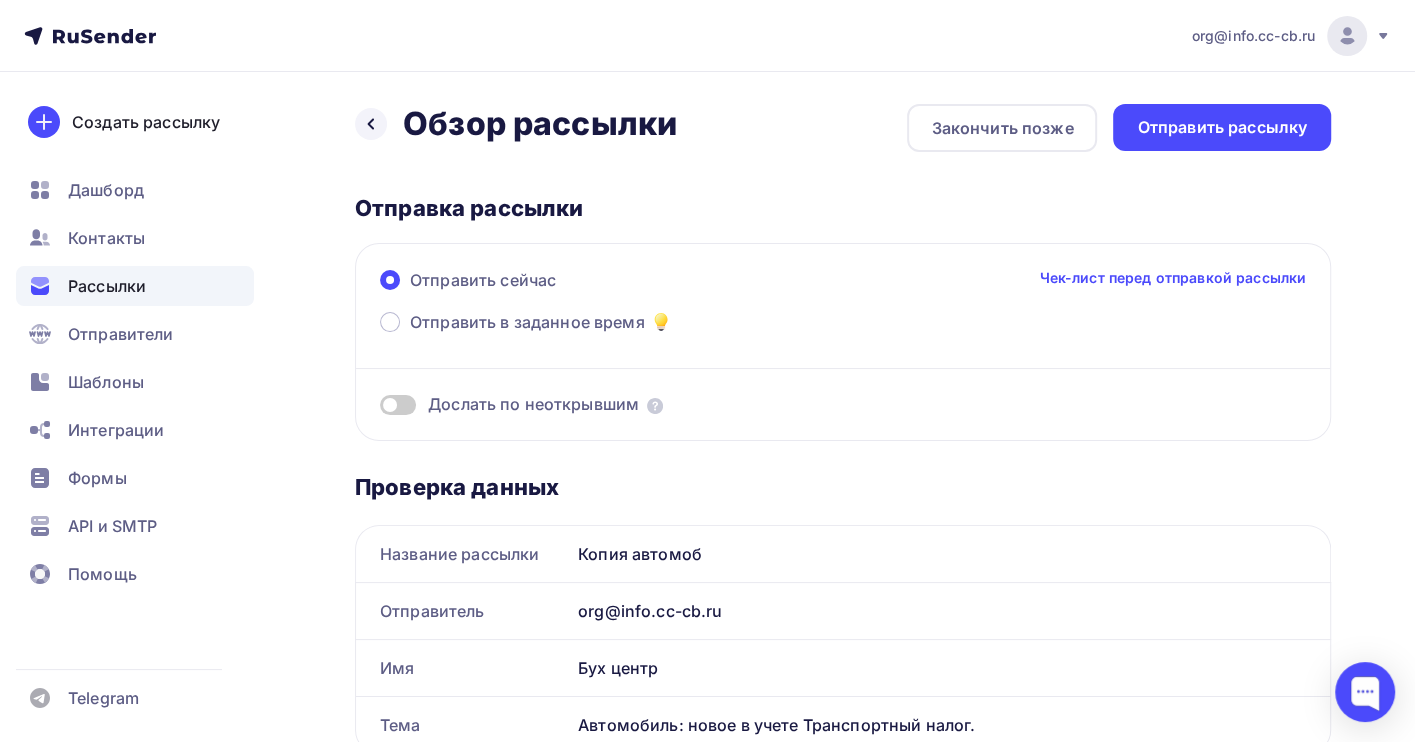scroll, scrollTop: 0, scrollLeft: 0, axis: both 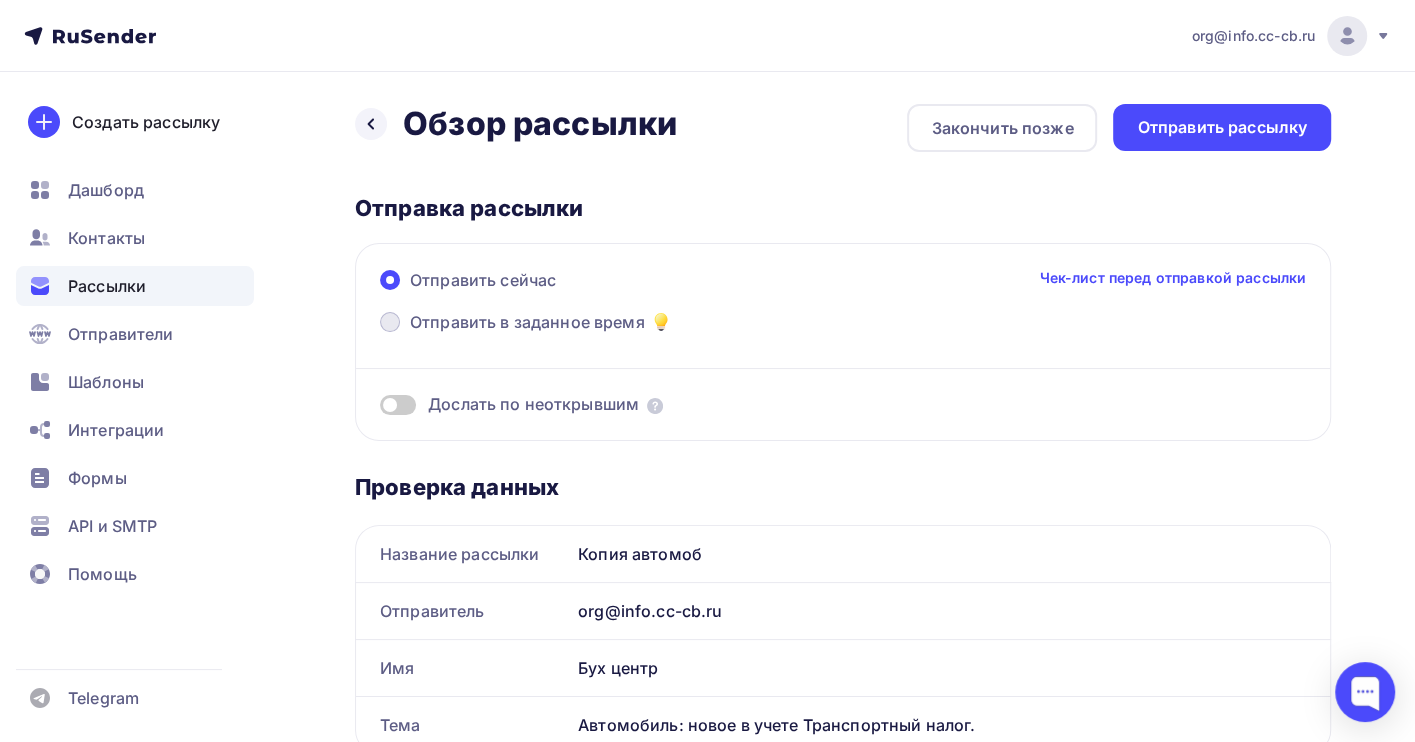 click on "Отправить в заданное время" at bounding box center (527, 322) 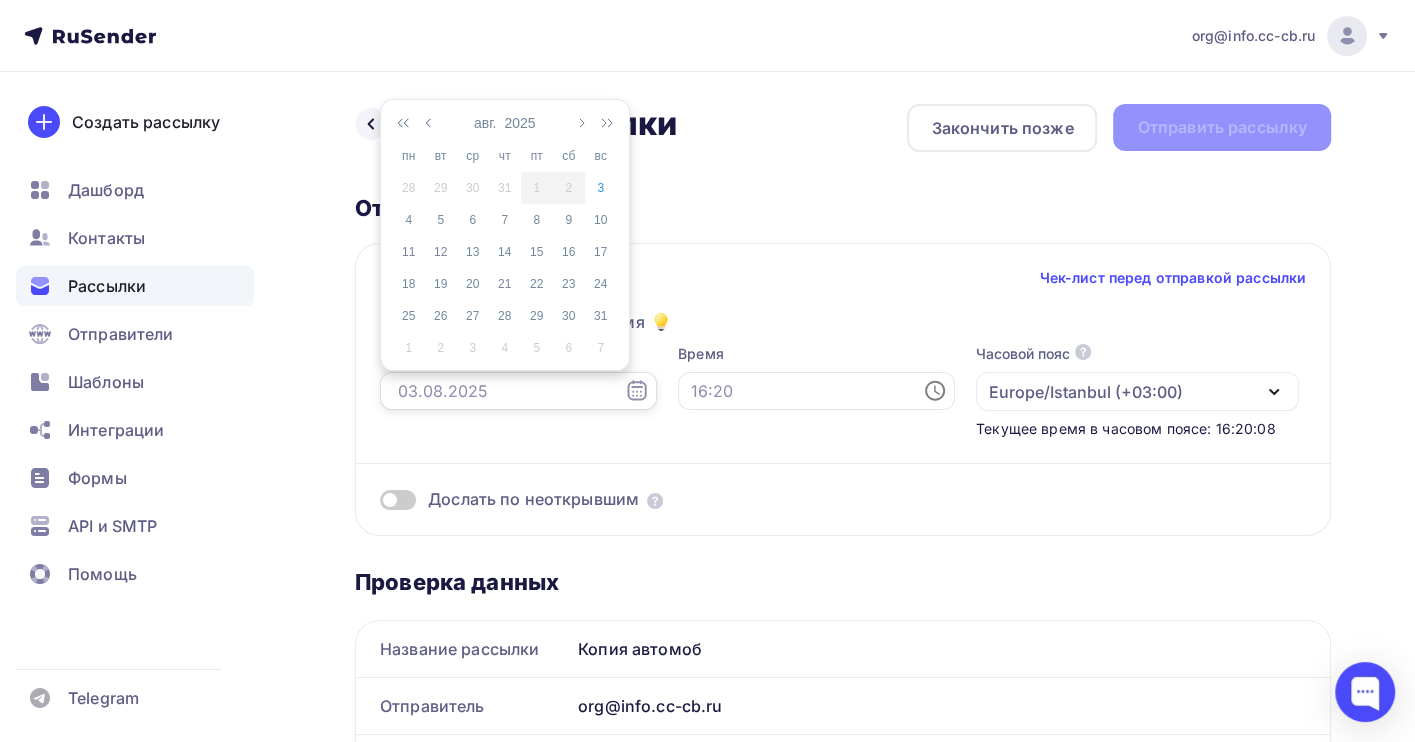 click at bounding box center [518, 391] 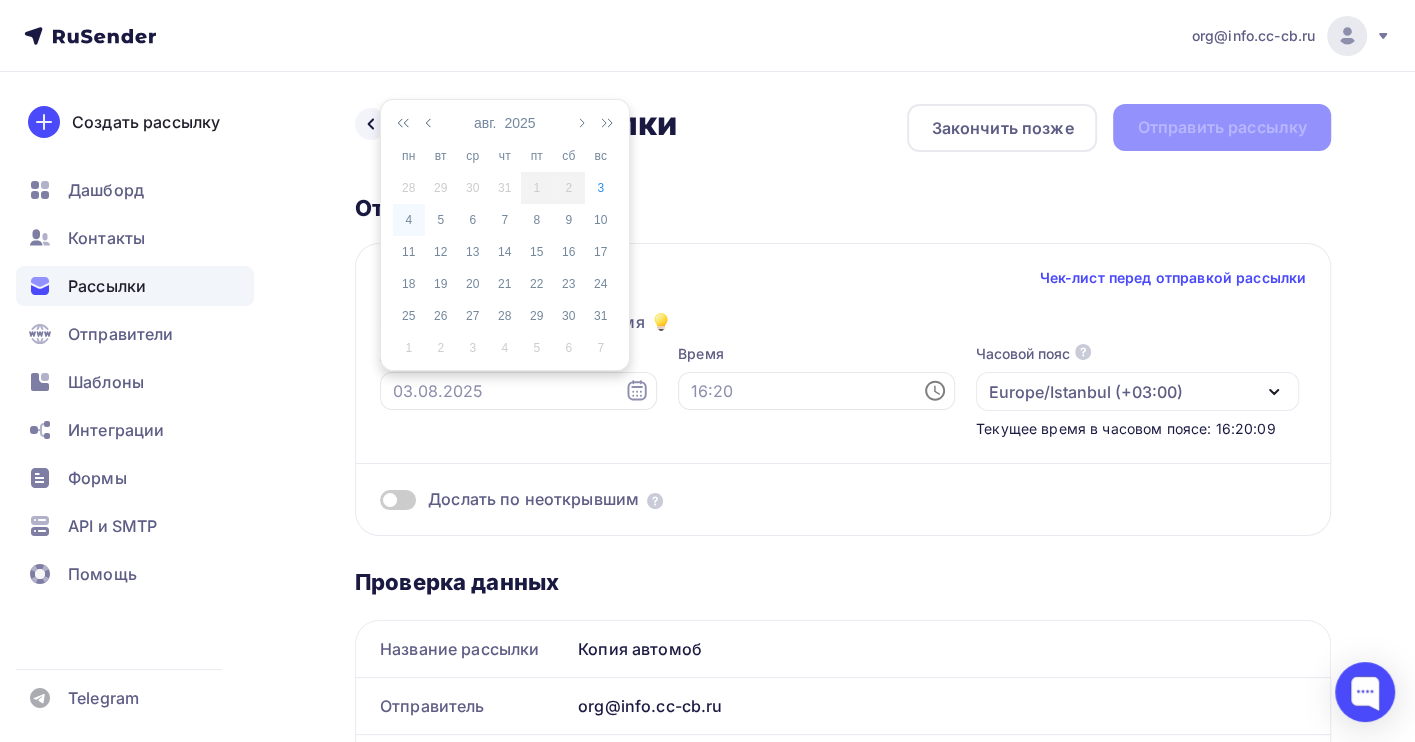 click on "4" at bounding box center (409, 220) 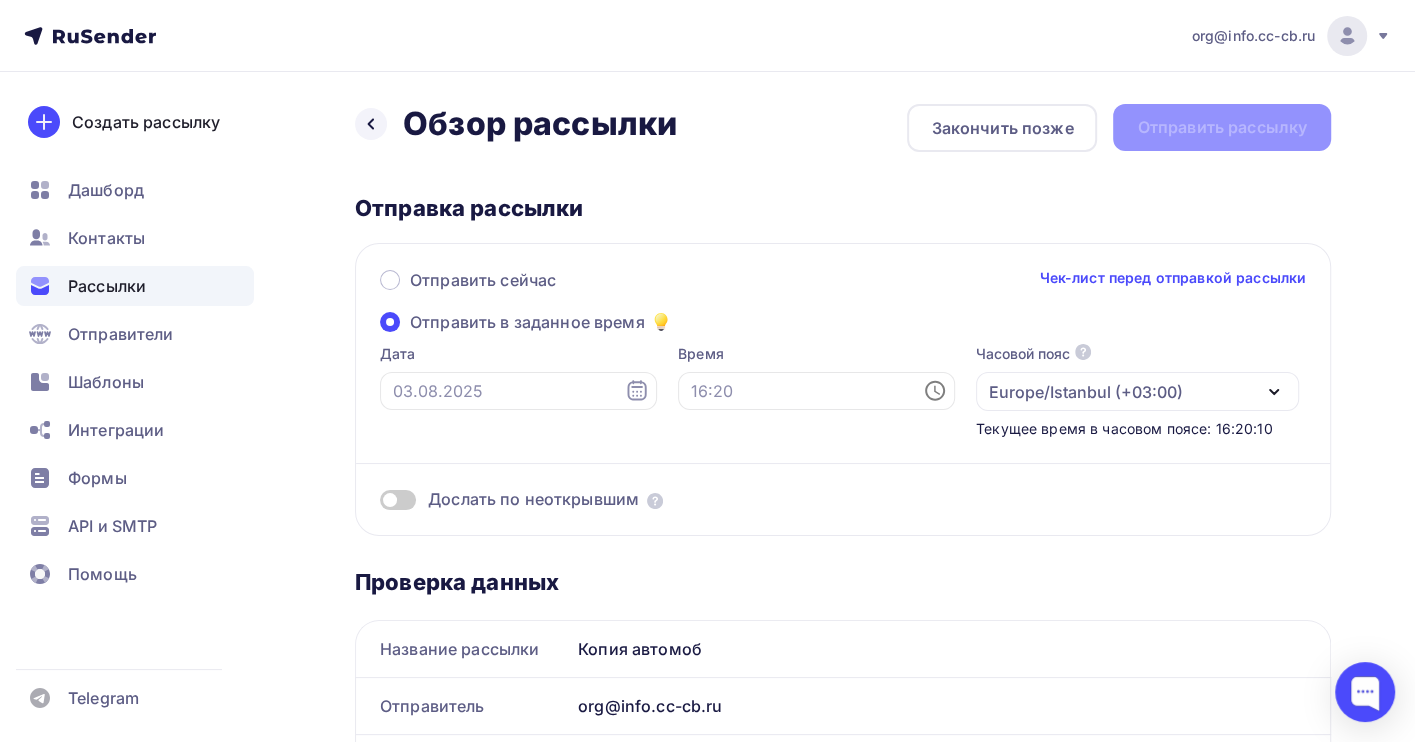 type on "04.08.2025" 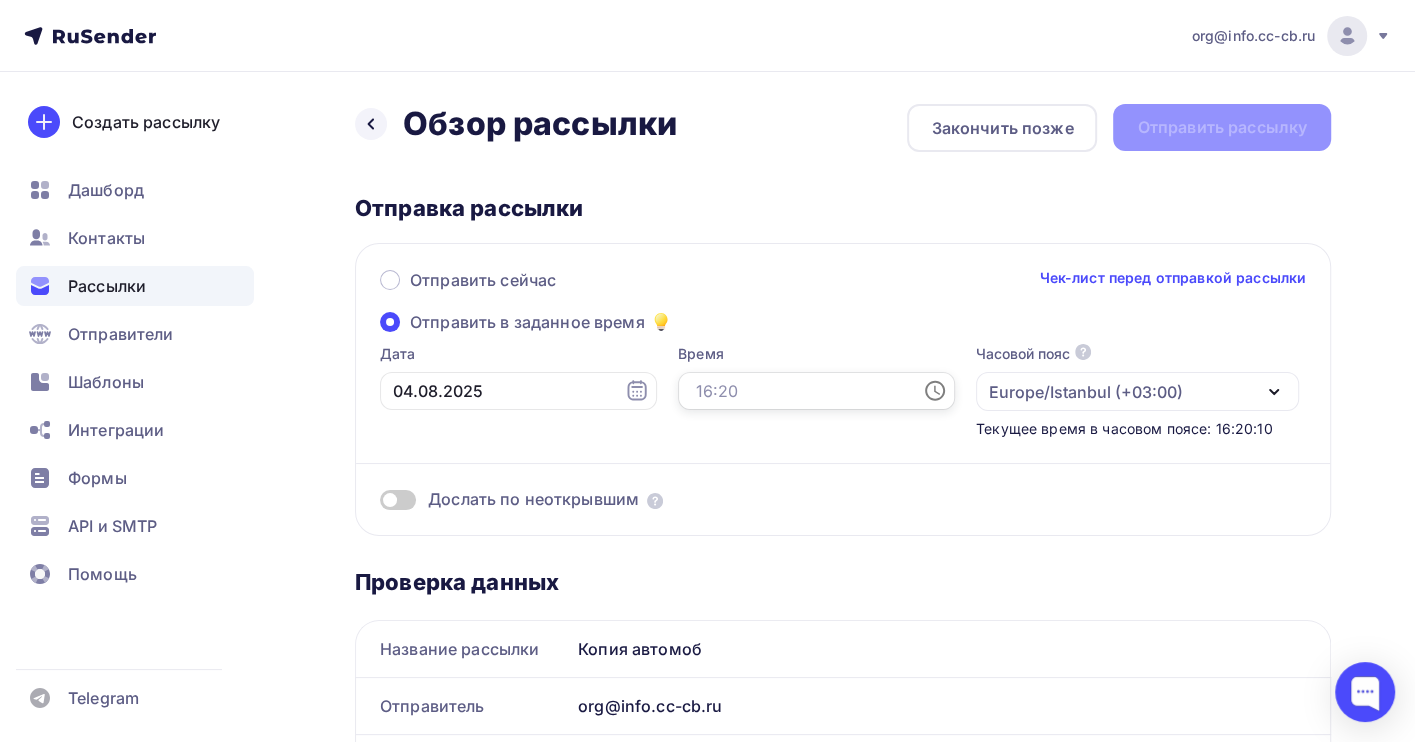 click at bounding box center (816, 391) 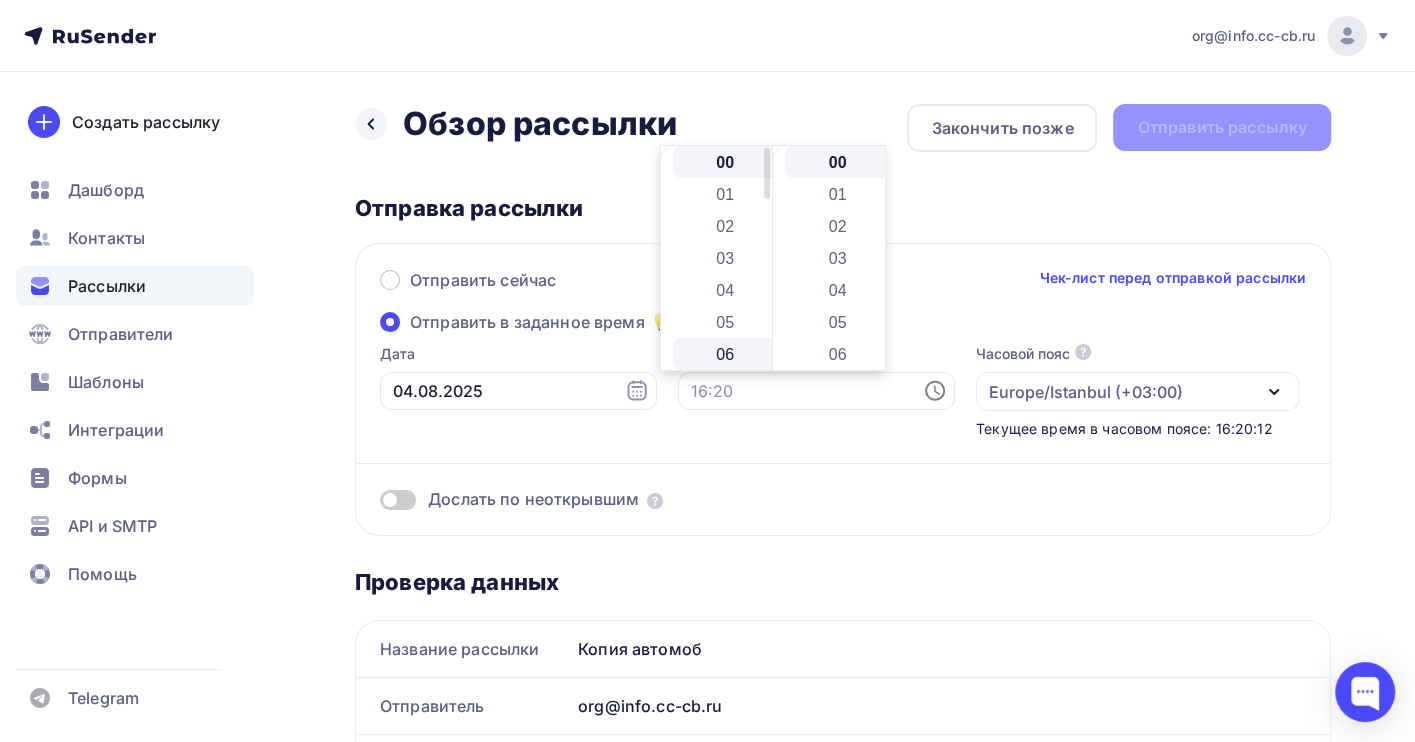 click on "06" at bounding box center [727, 354] 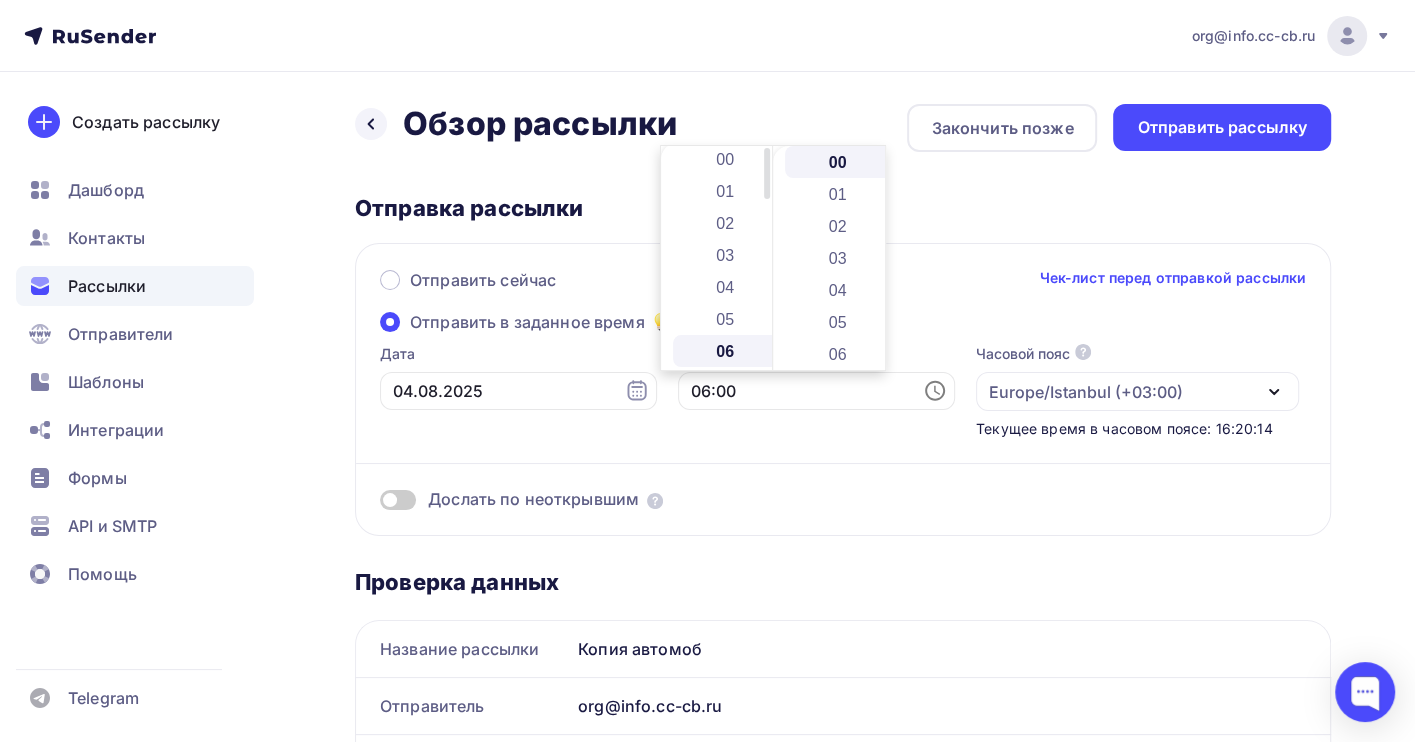 scroll, scrollTop: 0, scrollLeft: 0, axis: both 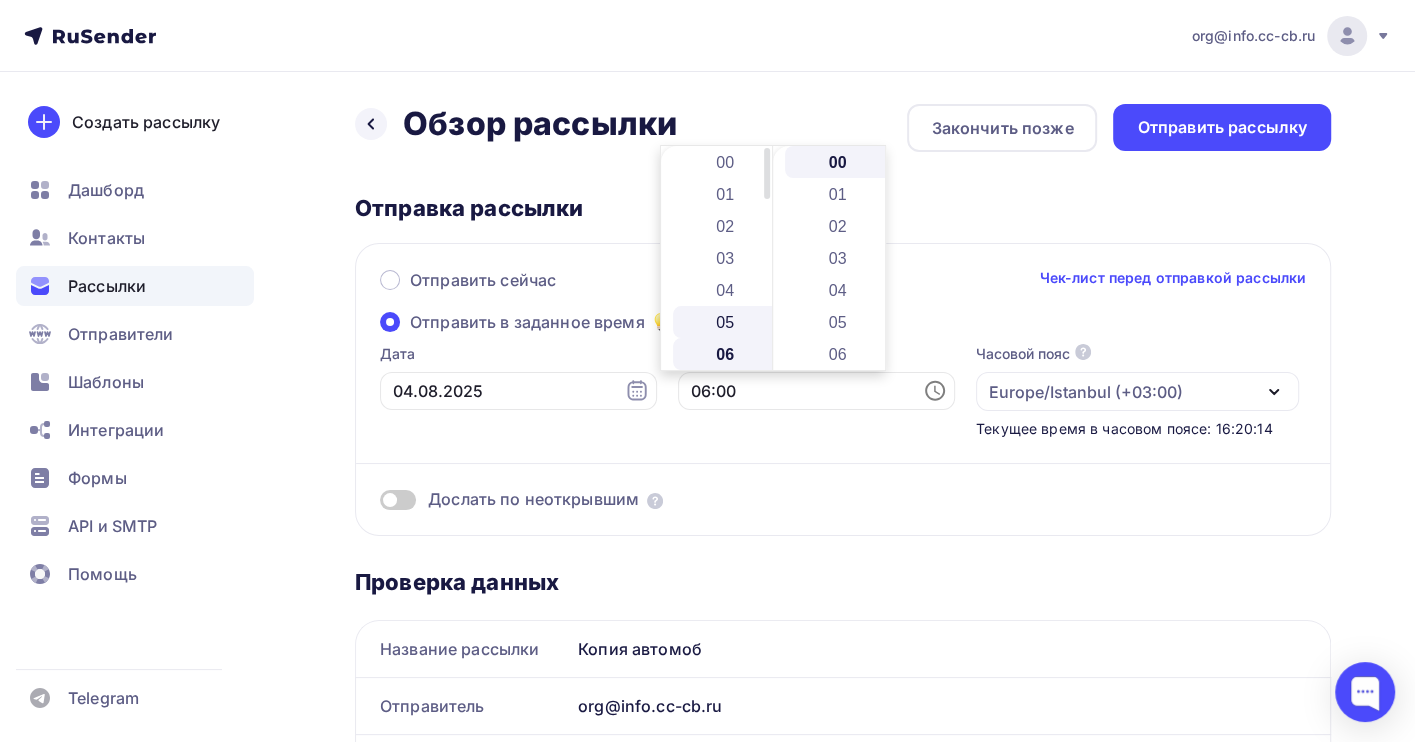 click on "05" at bounding box center (727, 322) 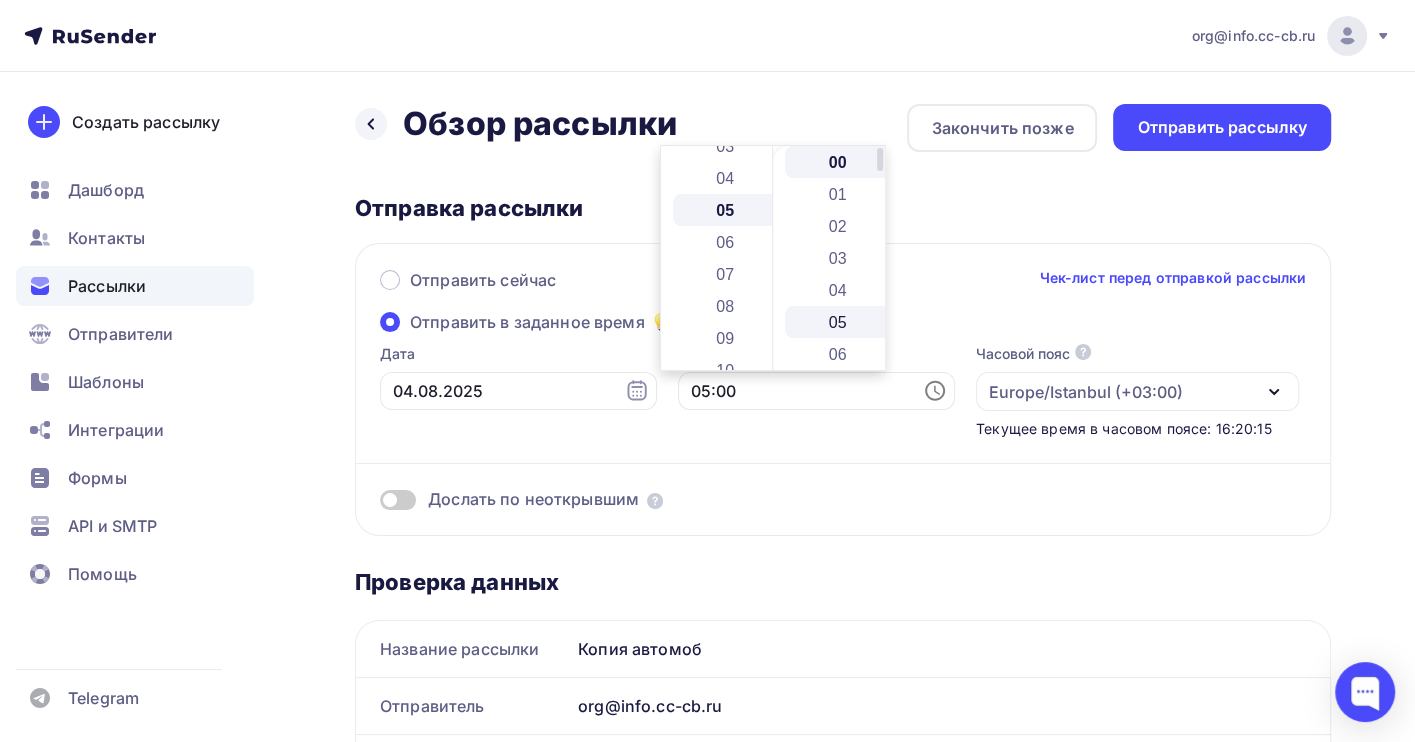 scroll, scrollTop: 159, scrollLeft: 0, axis: vertical 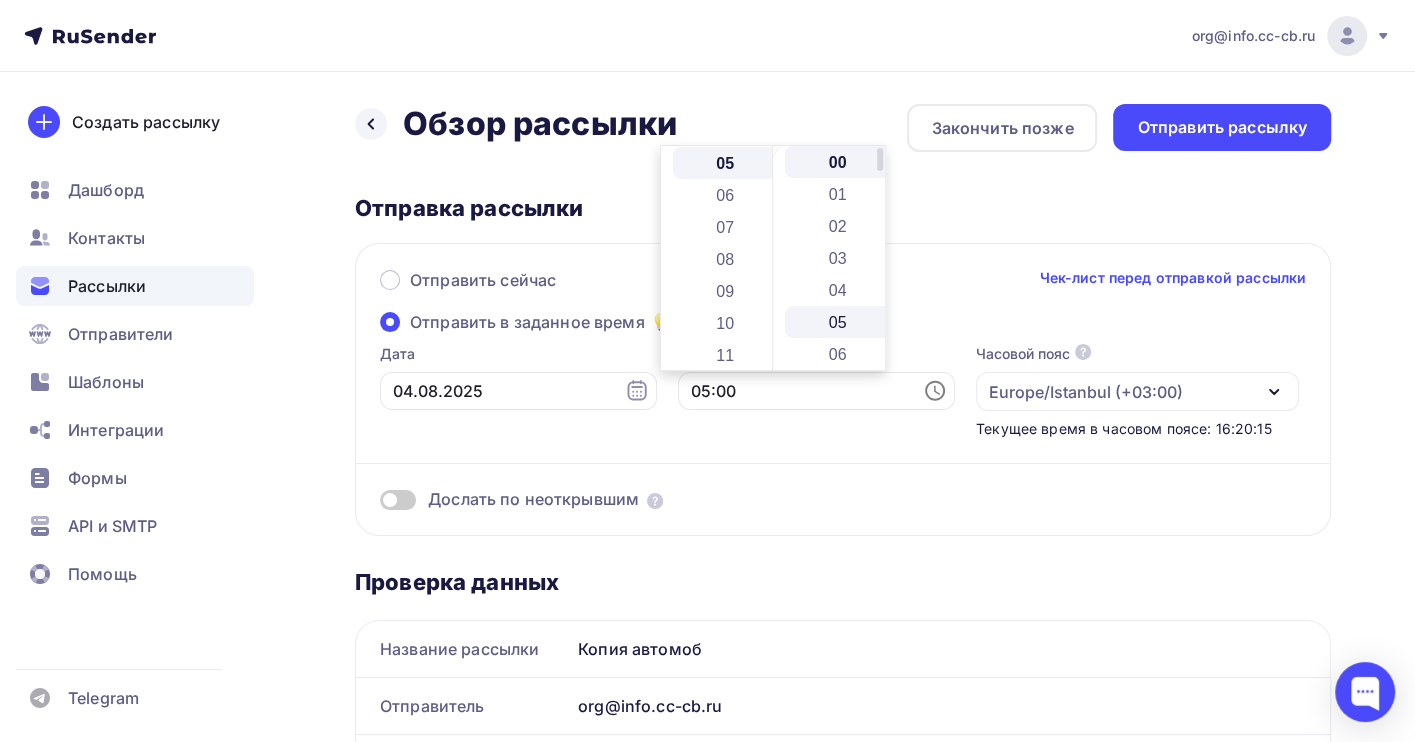 click on "05" at bounding box center (839, 322) 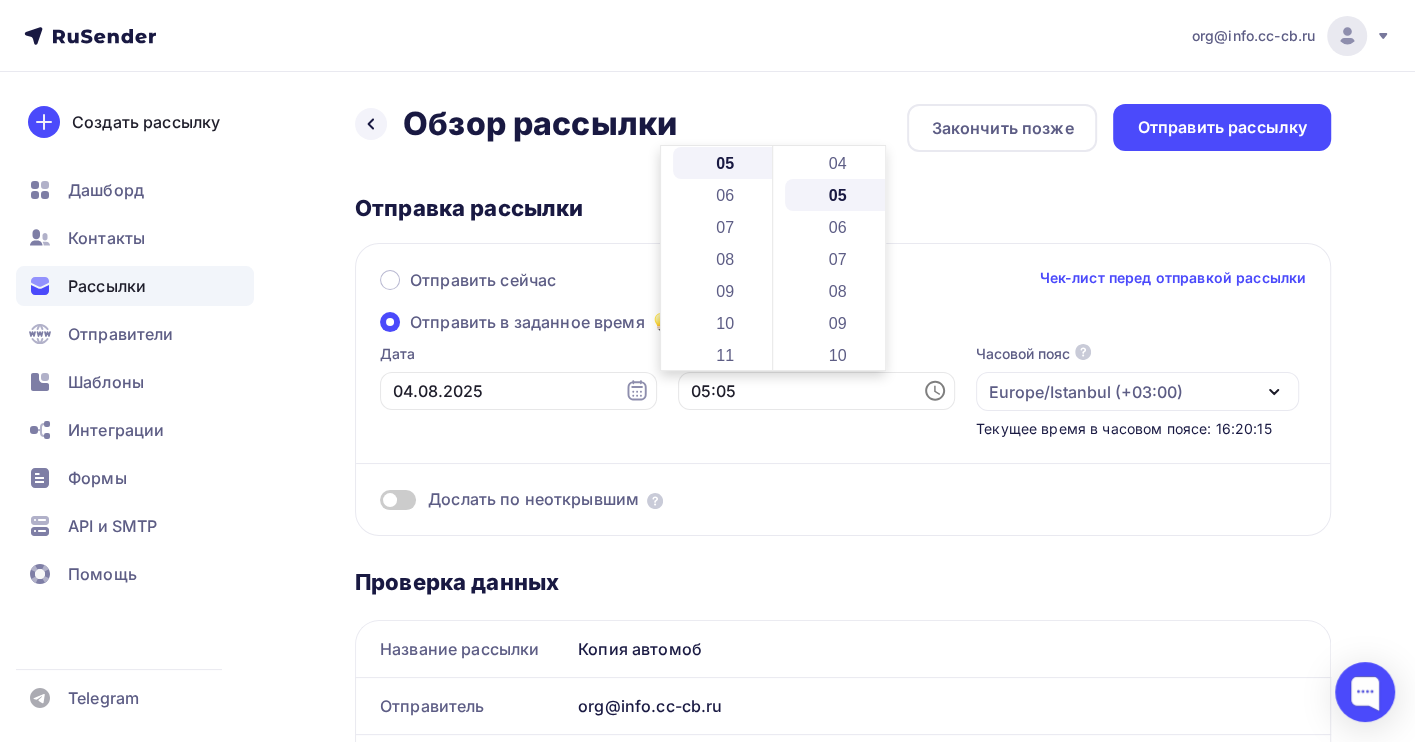 scroll, scrollTop: 159, scrollLeft: 0, axis: vertical 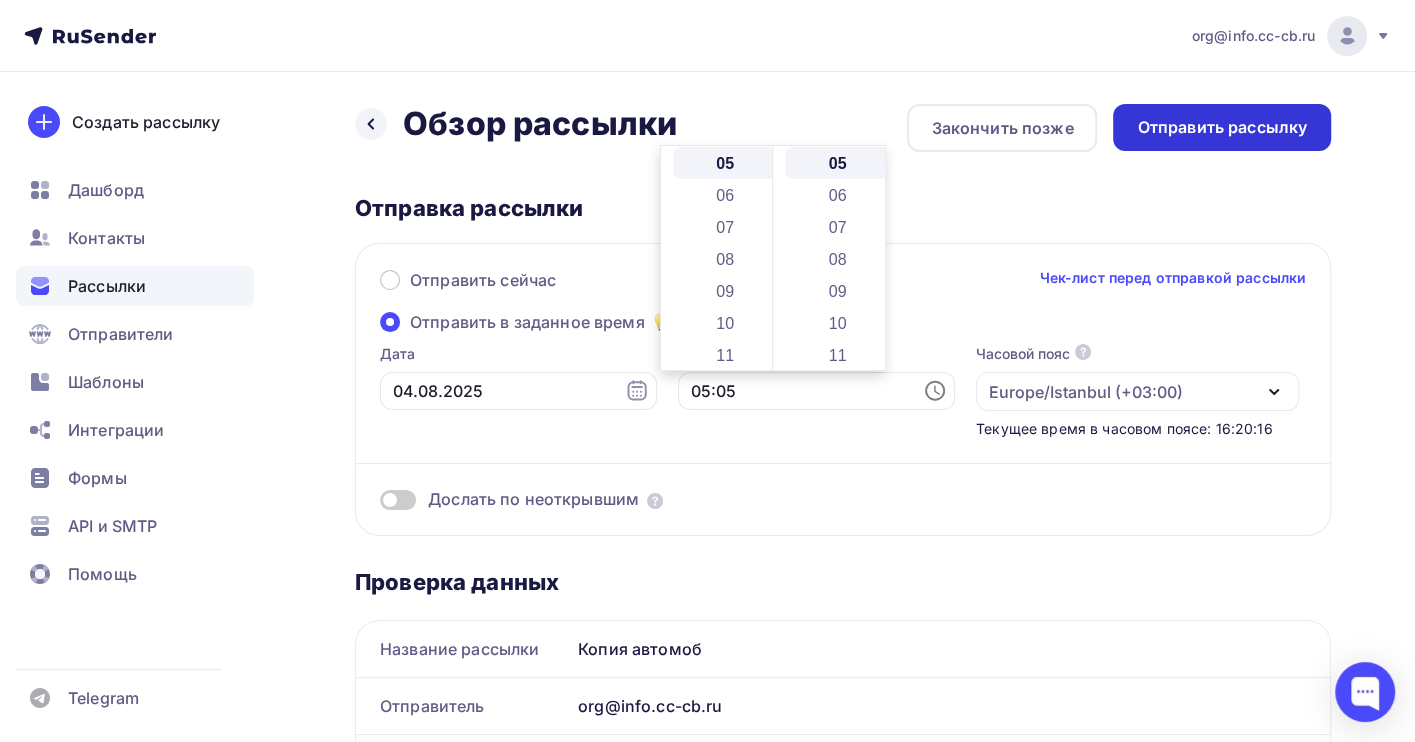 click on "Отправить рассылку" at bounding box center (1222, 127) 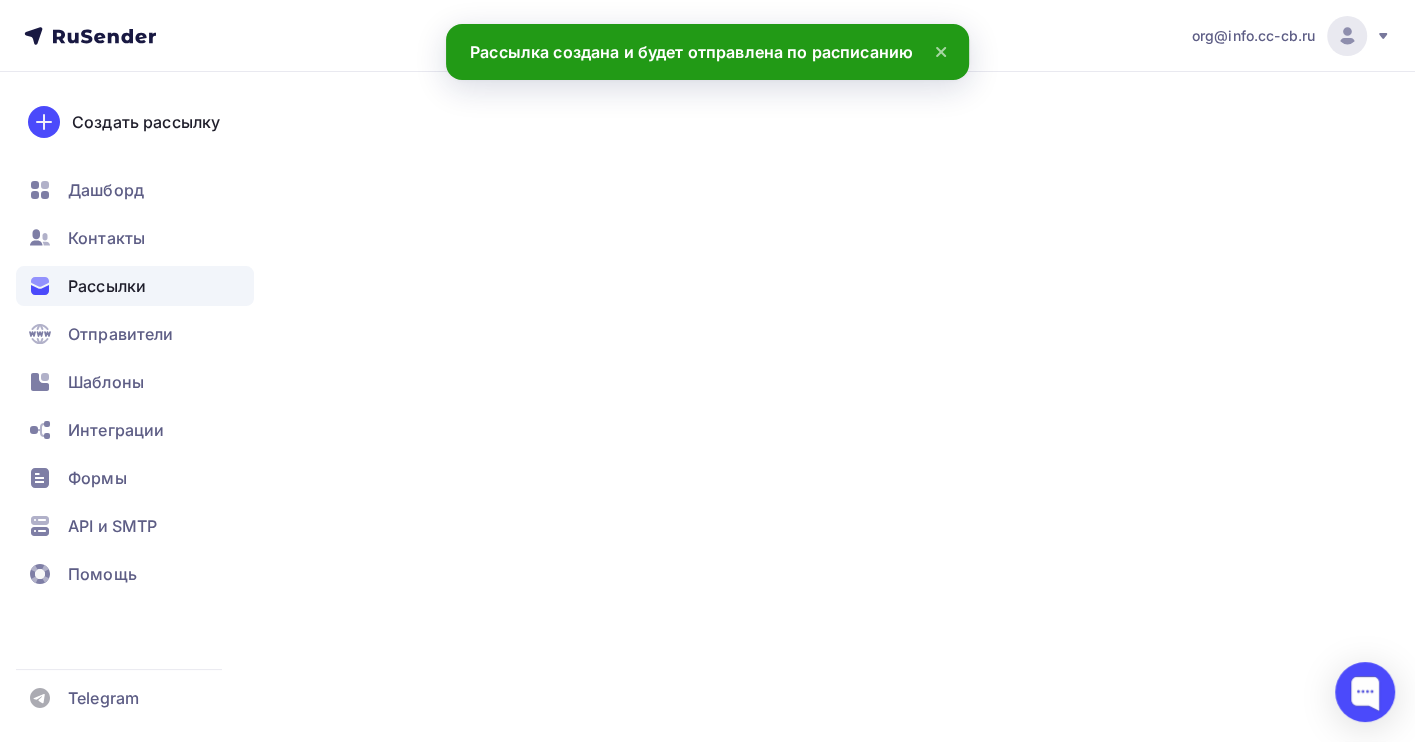 scroll, scrollTop: 0, scrollLeft: 0, axis: both 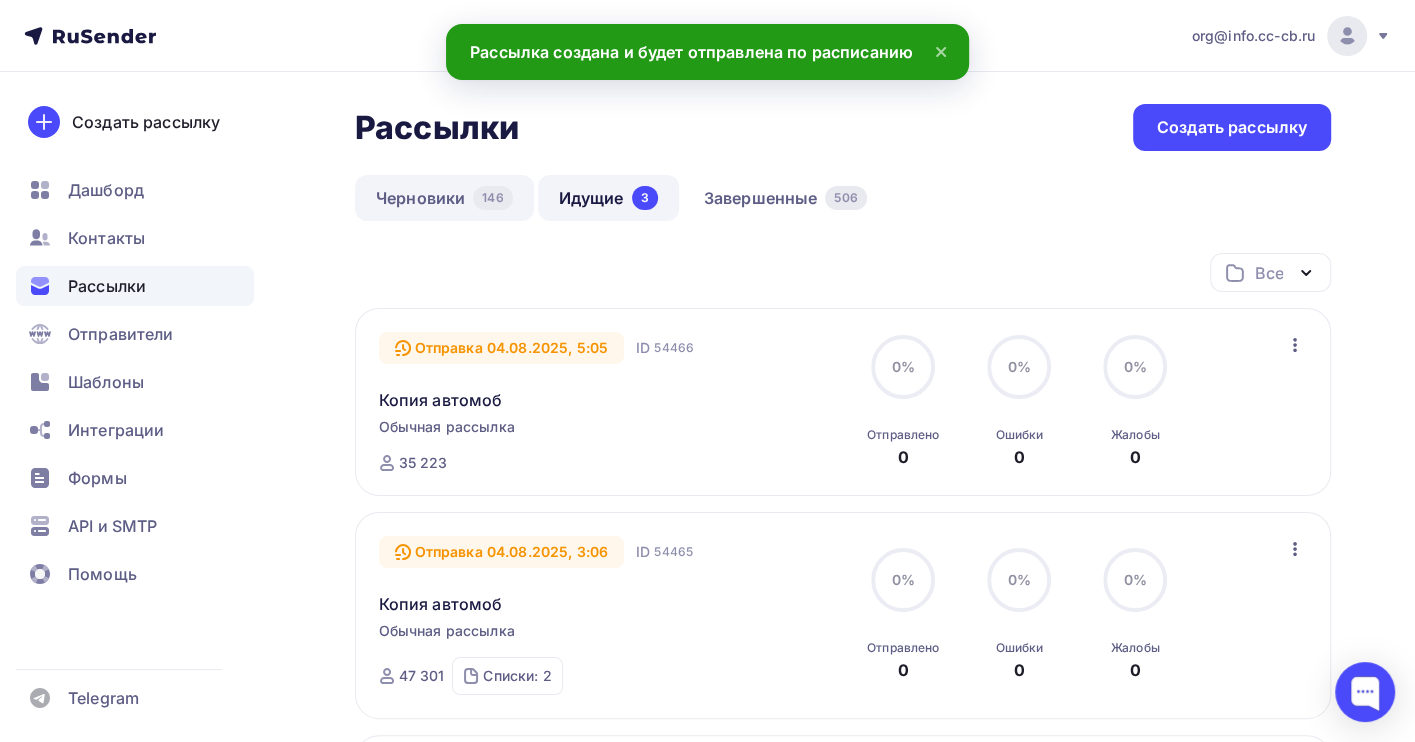 click on "Черновики
146" at bounding box center (444, 198) 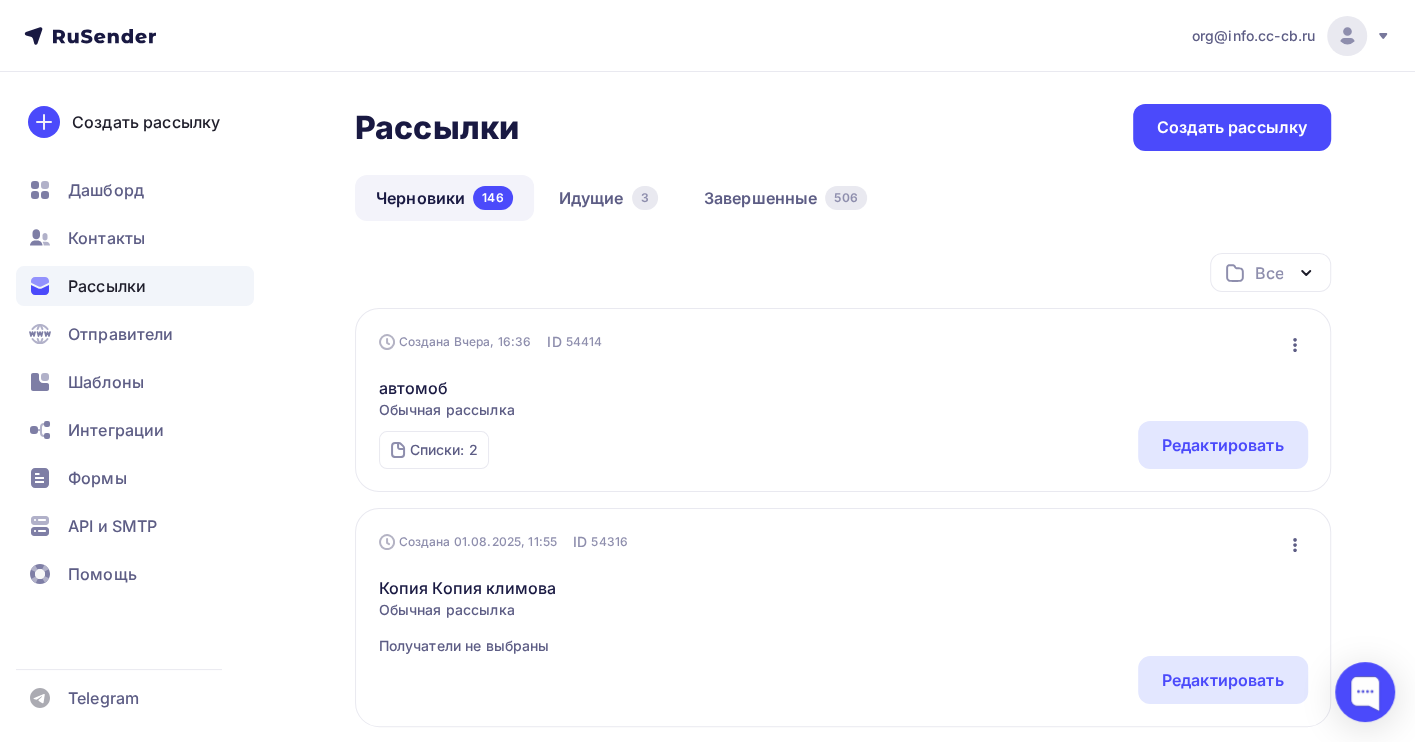 click 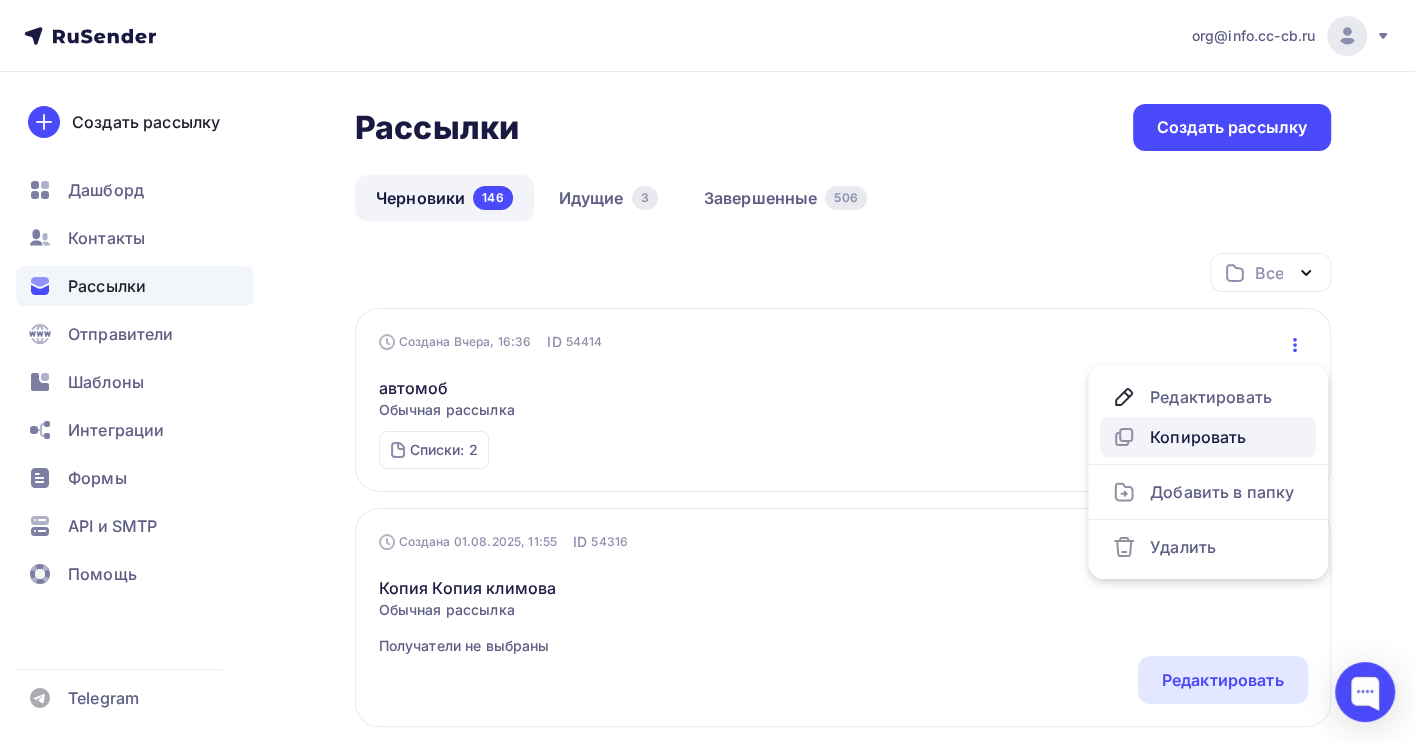 click on "Копировать" at bounding box center [1208, 437] 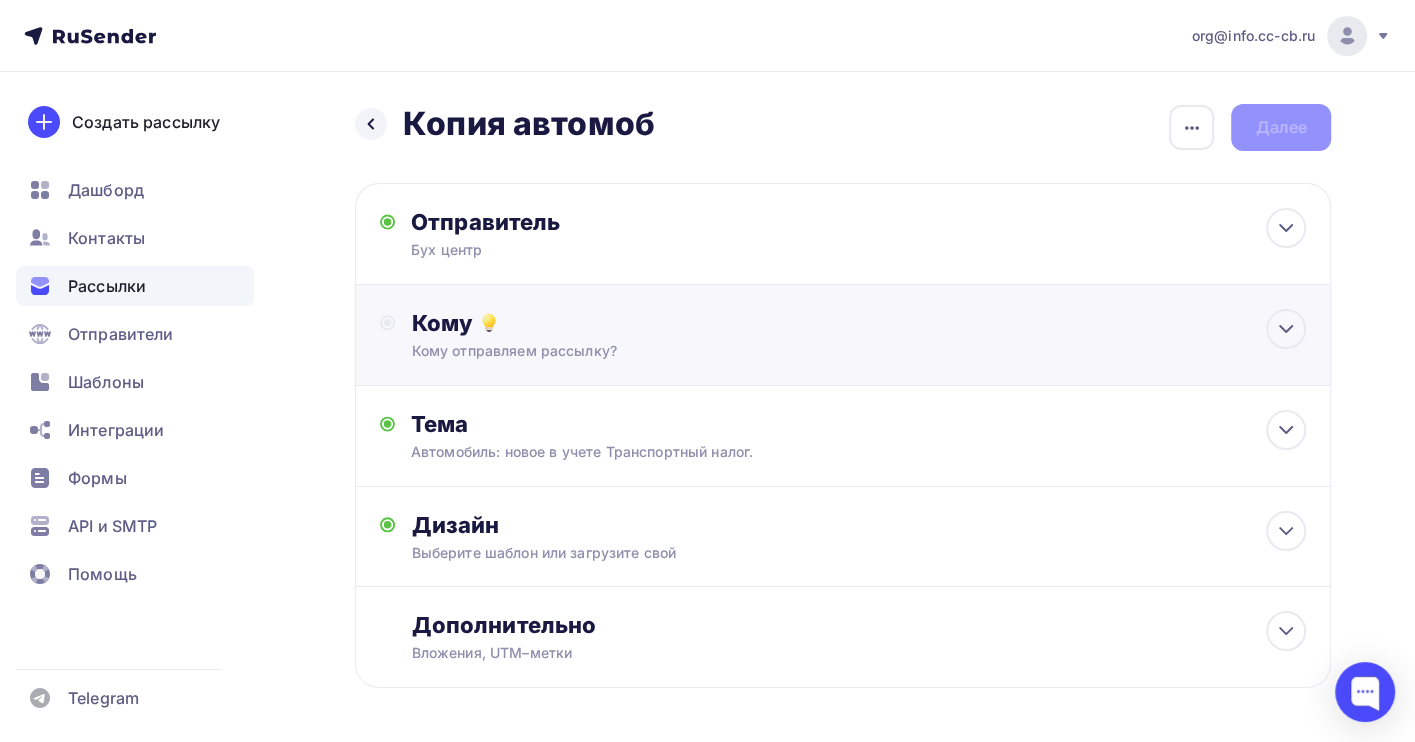 click 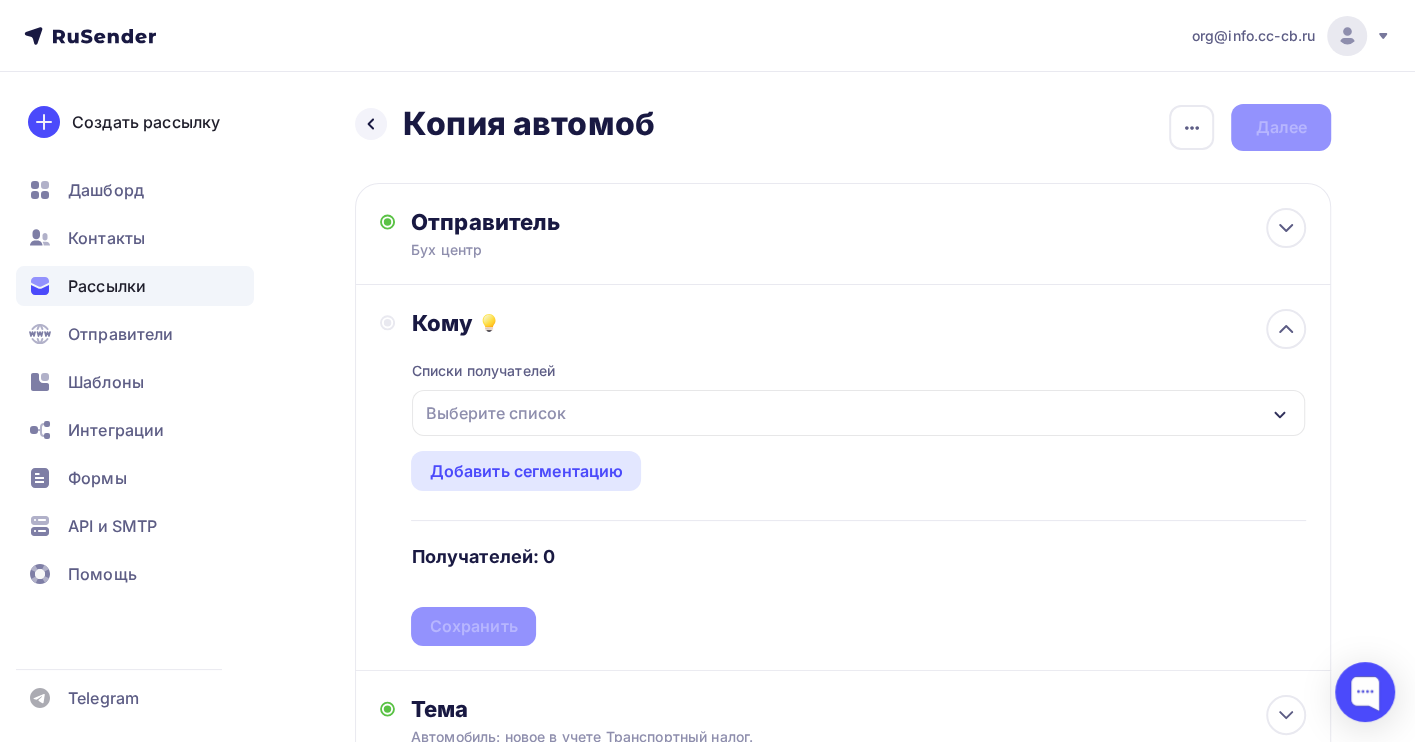 click on "Выберите список" at bounding box center [495, 413] 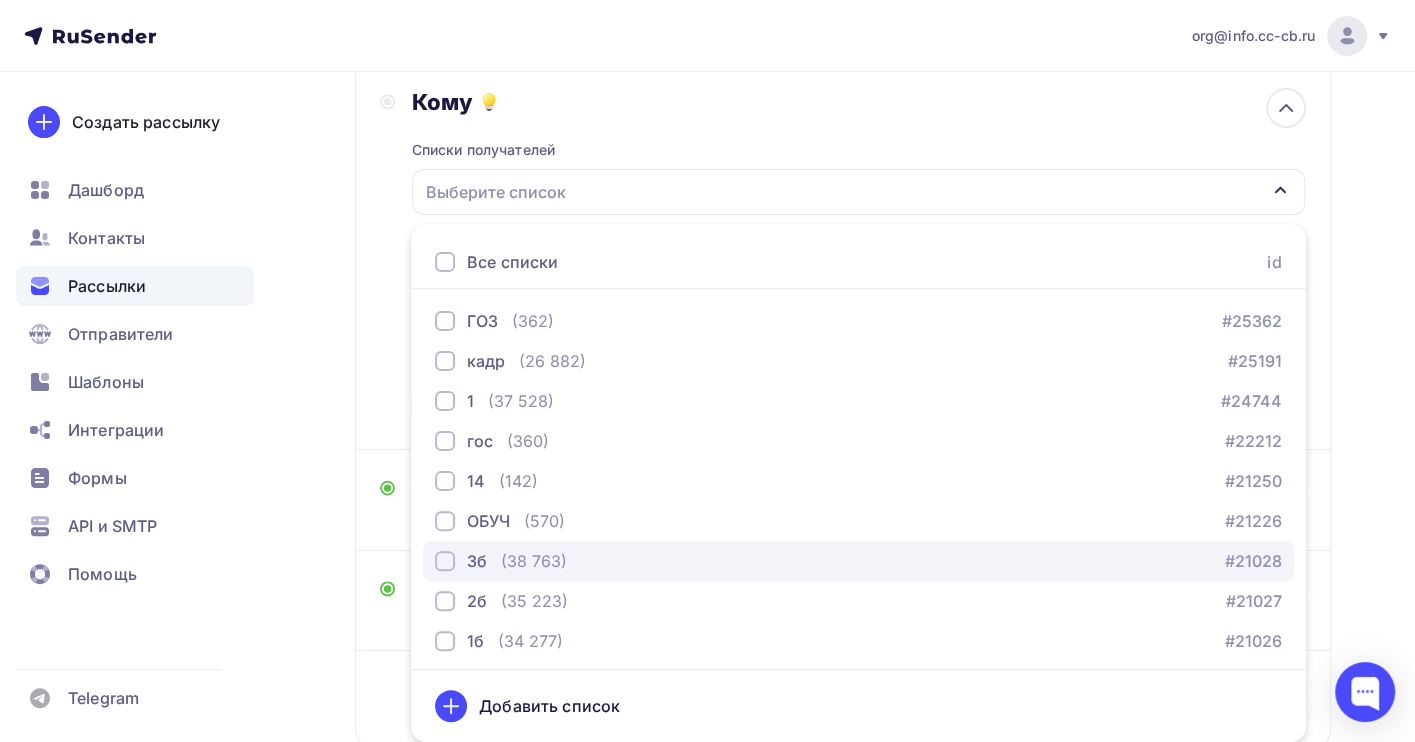 click on "(38 763)" at bounding box center [534, 561] 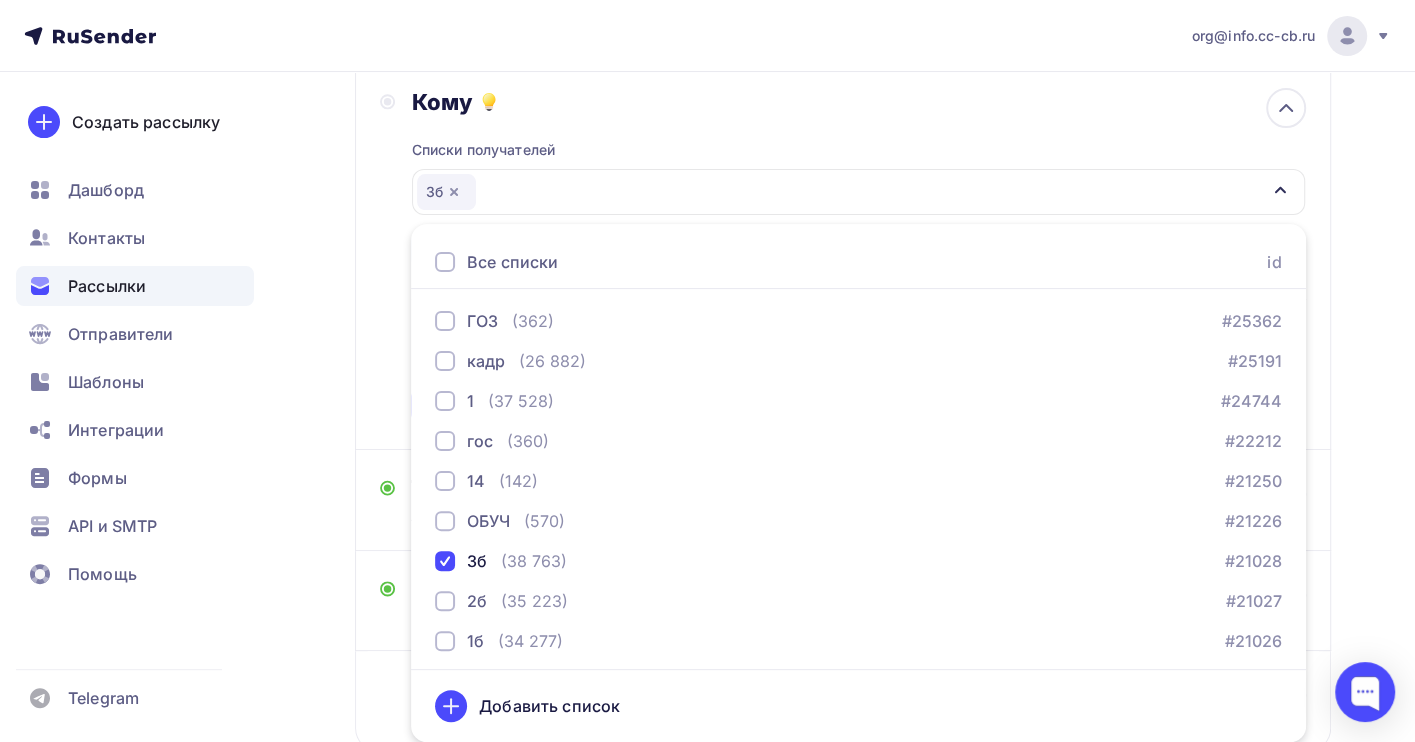 click on "Email *
org@info.cc-cb.ru
buh@all.cc-cb.ru           org@info.cc-cb.ru               Добавить отправителя
Рекомендуем  добавить почту на домене , чтобы рассылка не попала в «Спам»
Имя                 Сохранить
Предпросмотр может отличаться  в зависимости от почтового клиента" at bounding box center (707, 366) 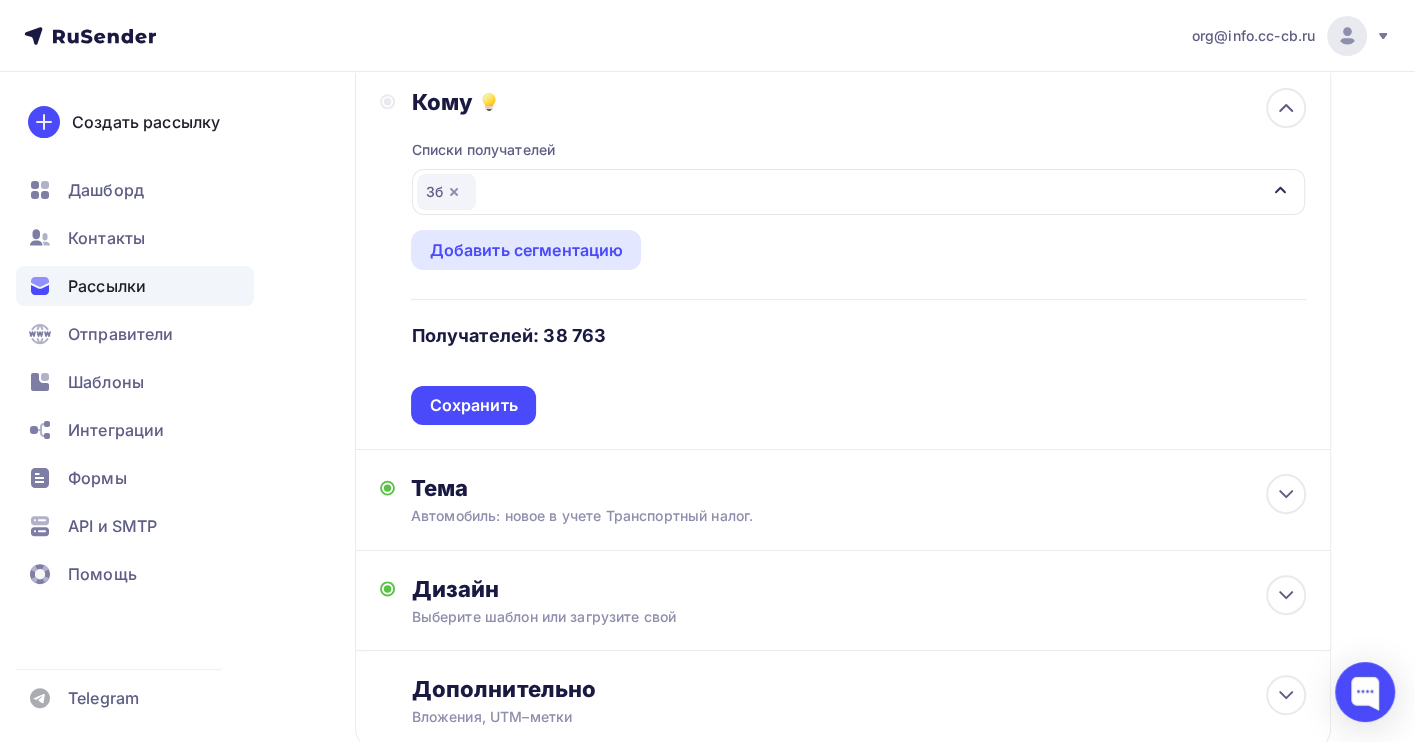 click on "Сохранить" at bounding box center [473, 405] 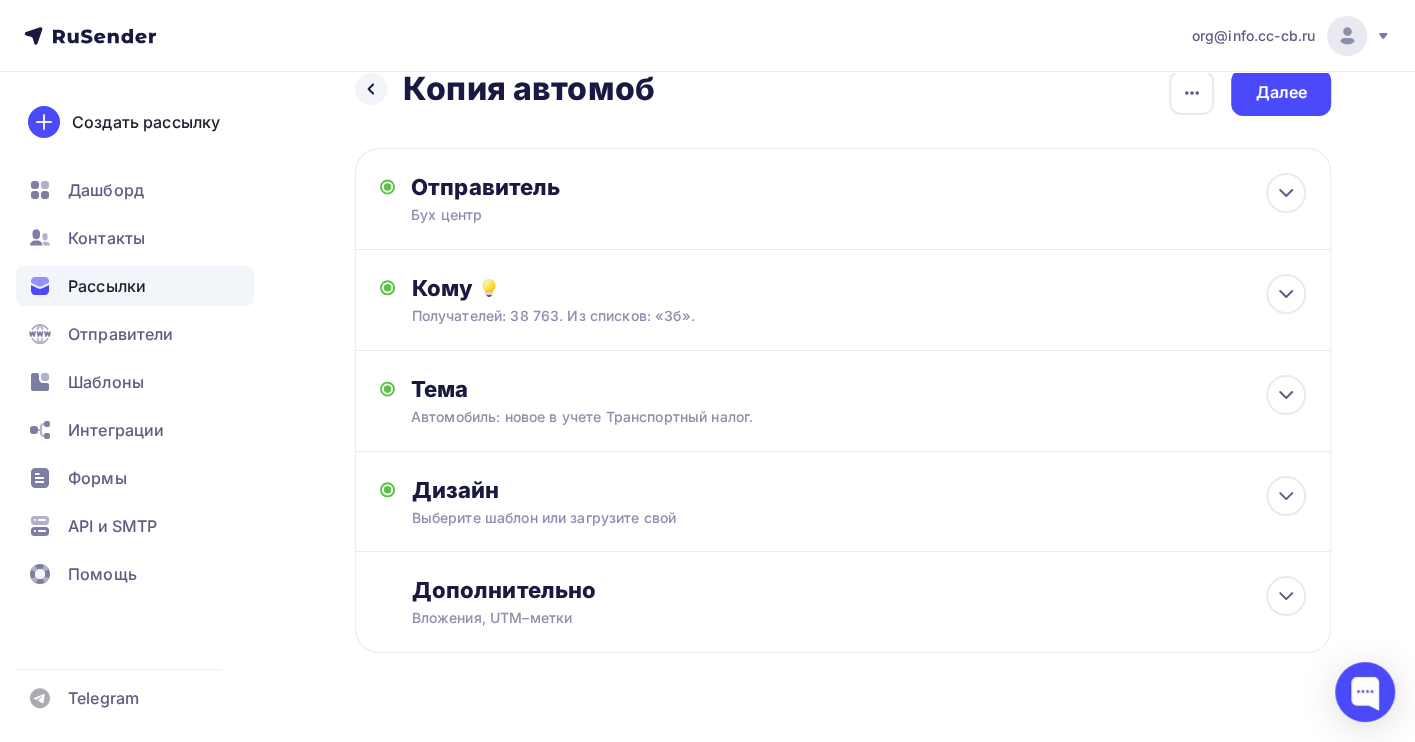 scroll, scrollTop: 0, scrollLeft: 0, axis: both 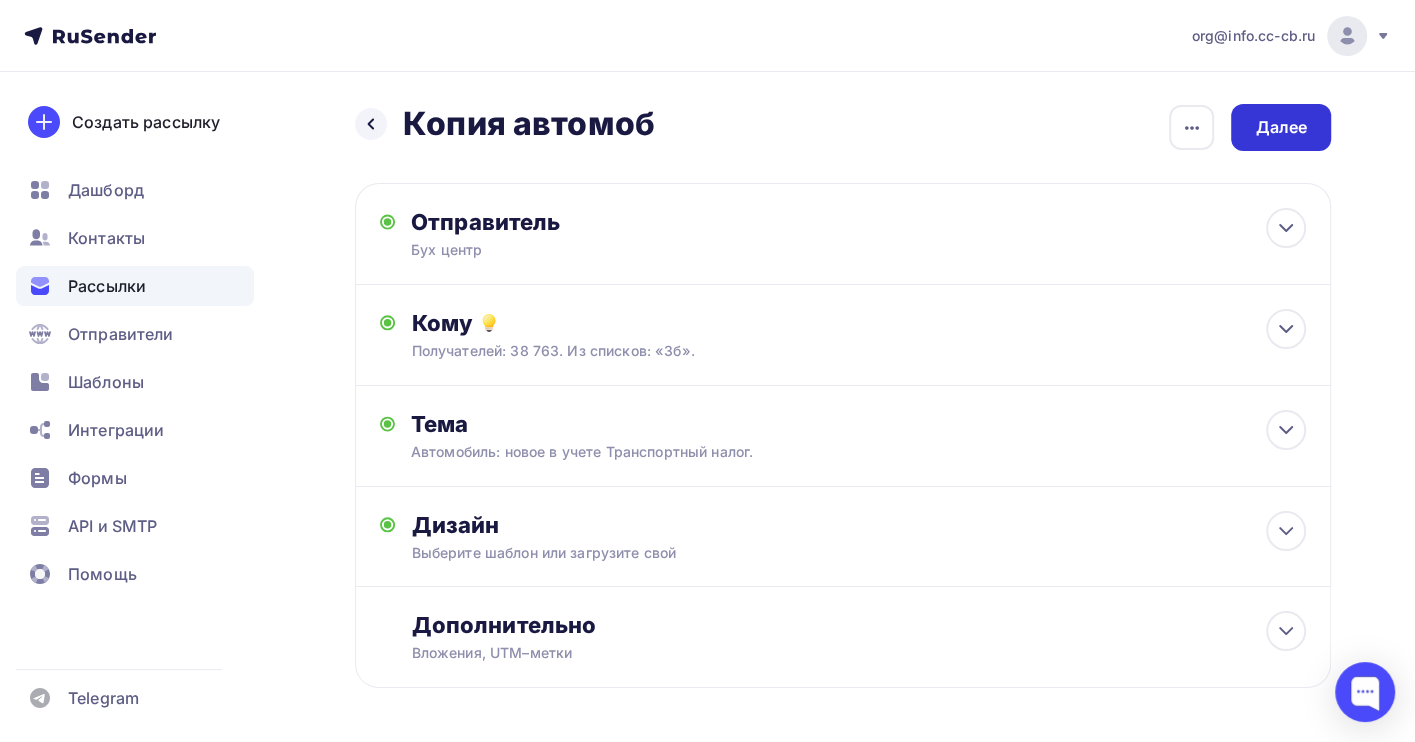 click on "Далее" at bounding box center (1281, 127) 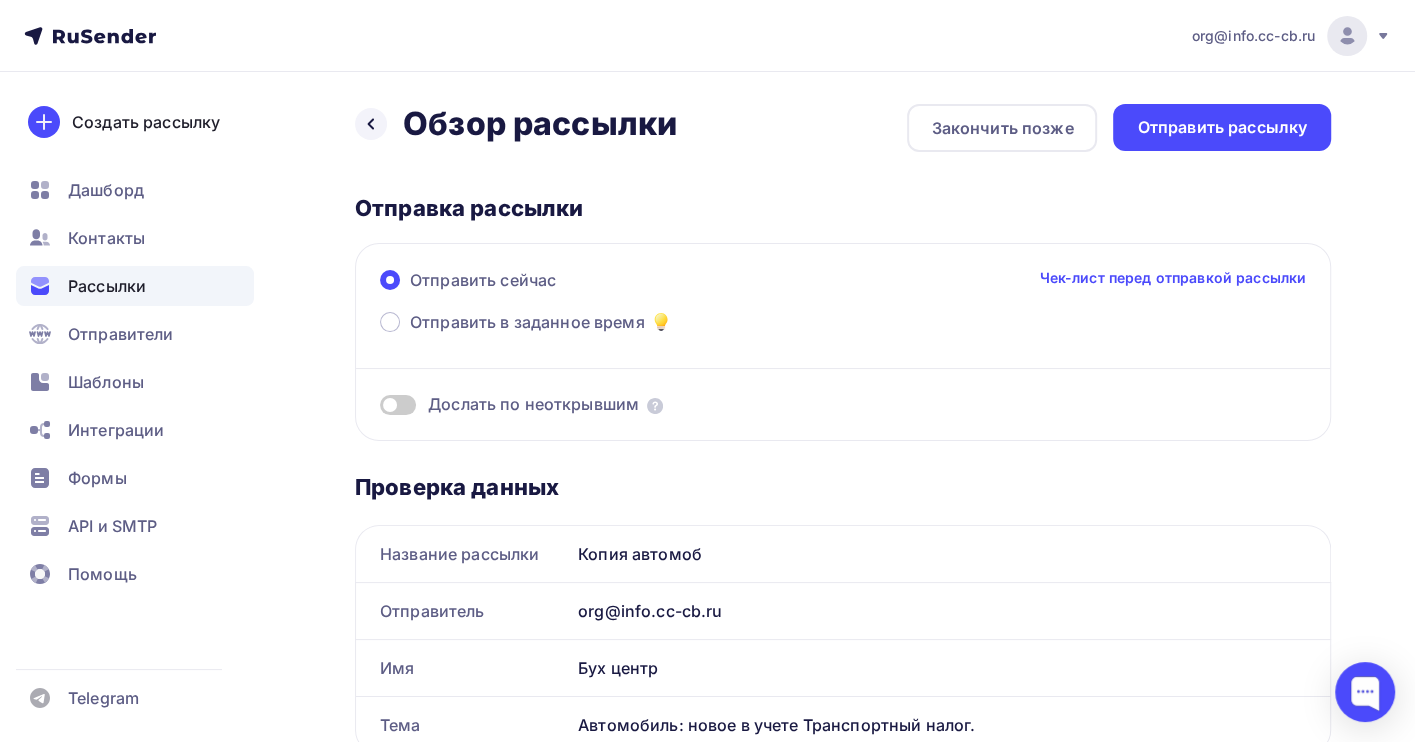 scroll, scrollTop: 0, scrollLeft: 0, axis: both 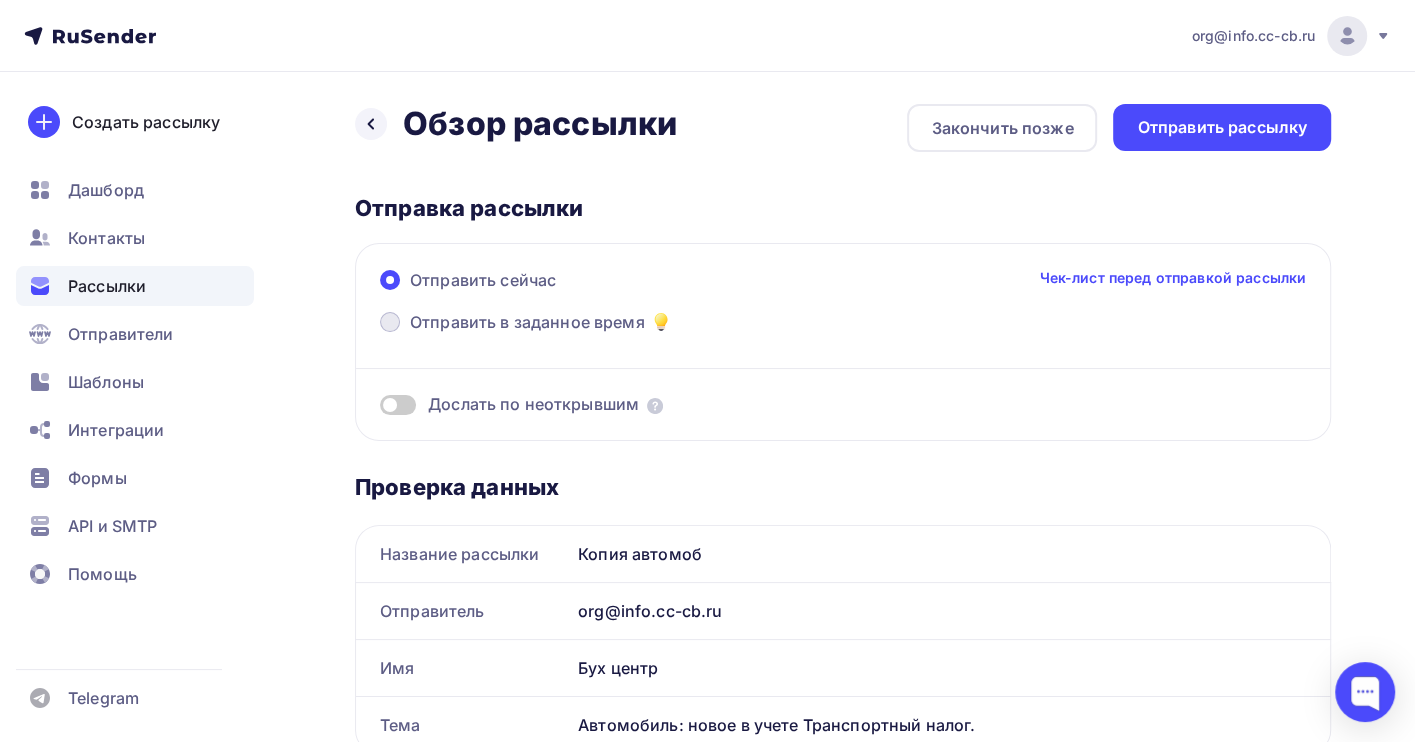 click on "Отправить в заданное время" at bounding box center (527, 322) 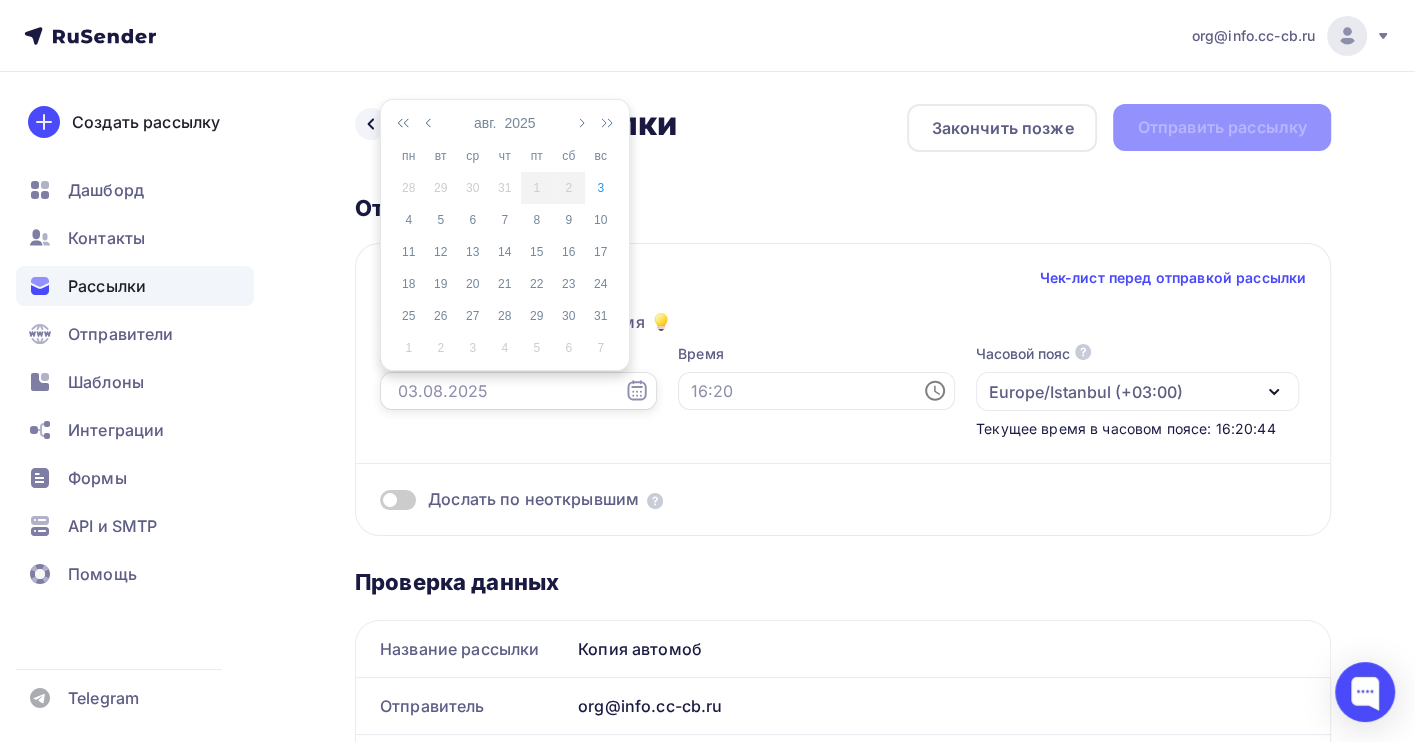 click at bounding box center (518, 391) 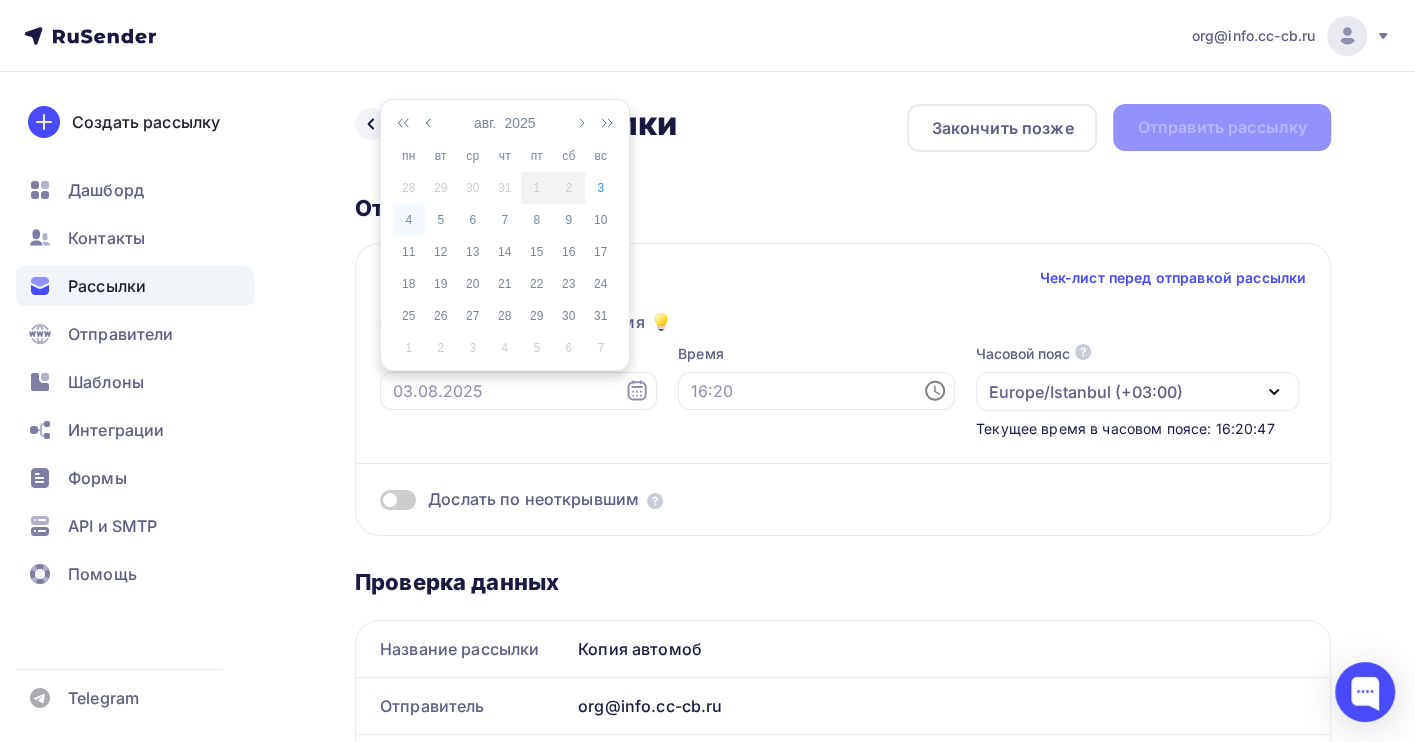 click on "4" at bounding box center [409, 220] 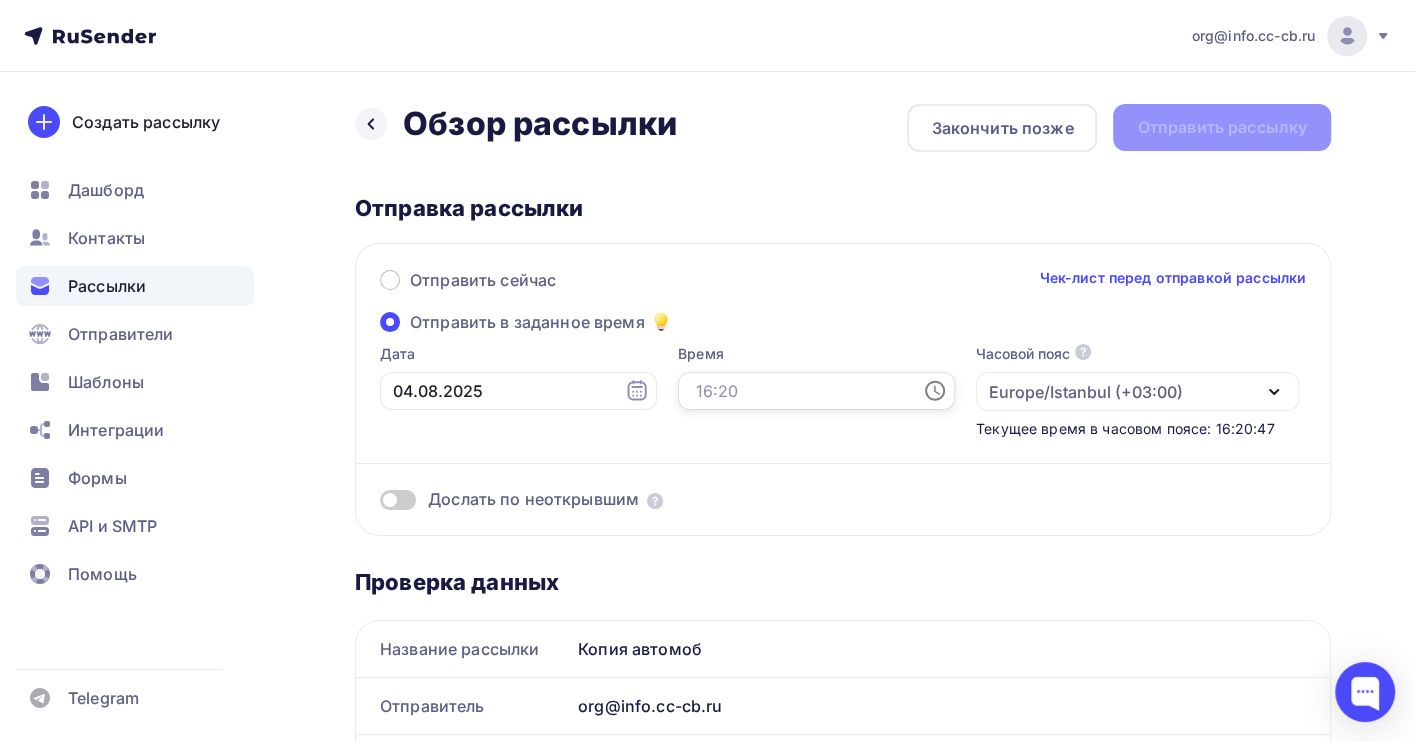 click at bounding box center [816, 391] 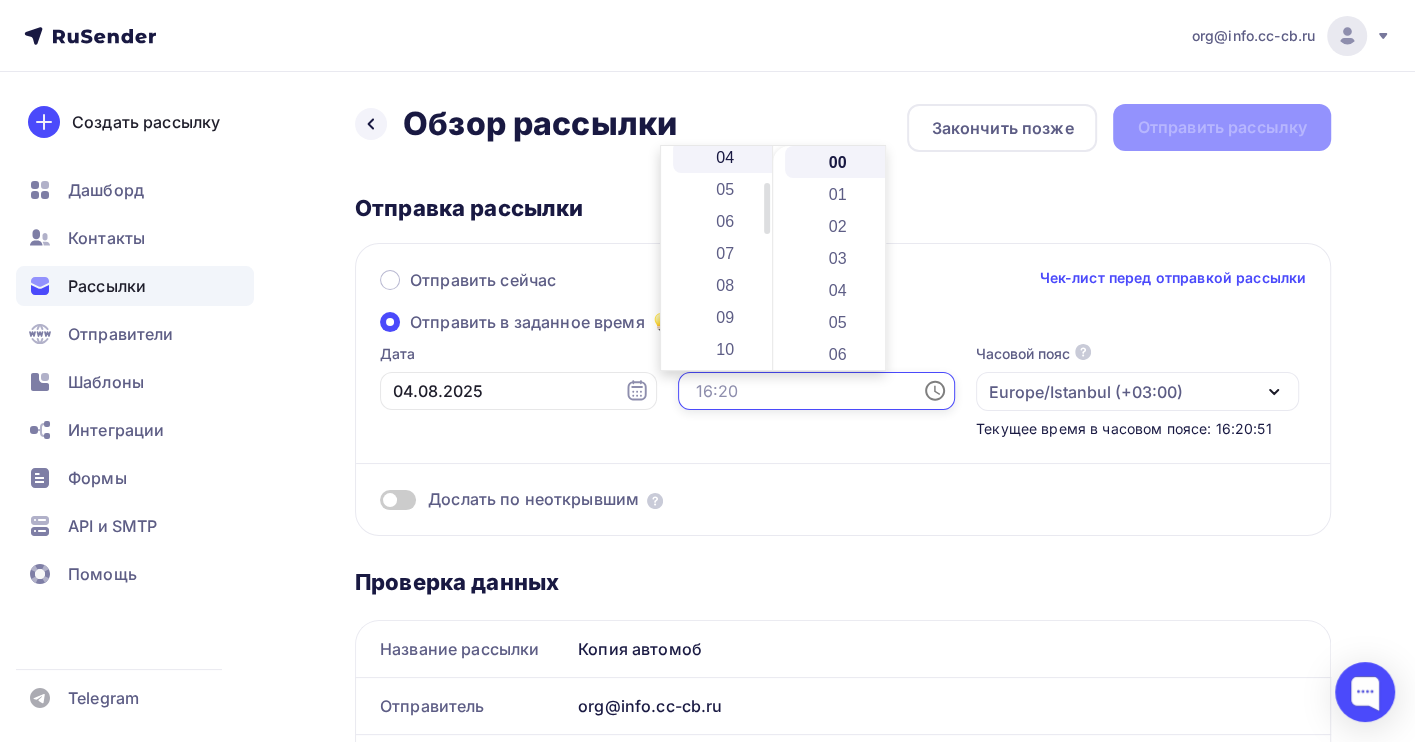 scroll, scrollTop: 266, scrollLeft: 0, axis: vertical 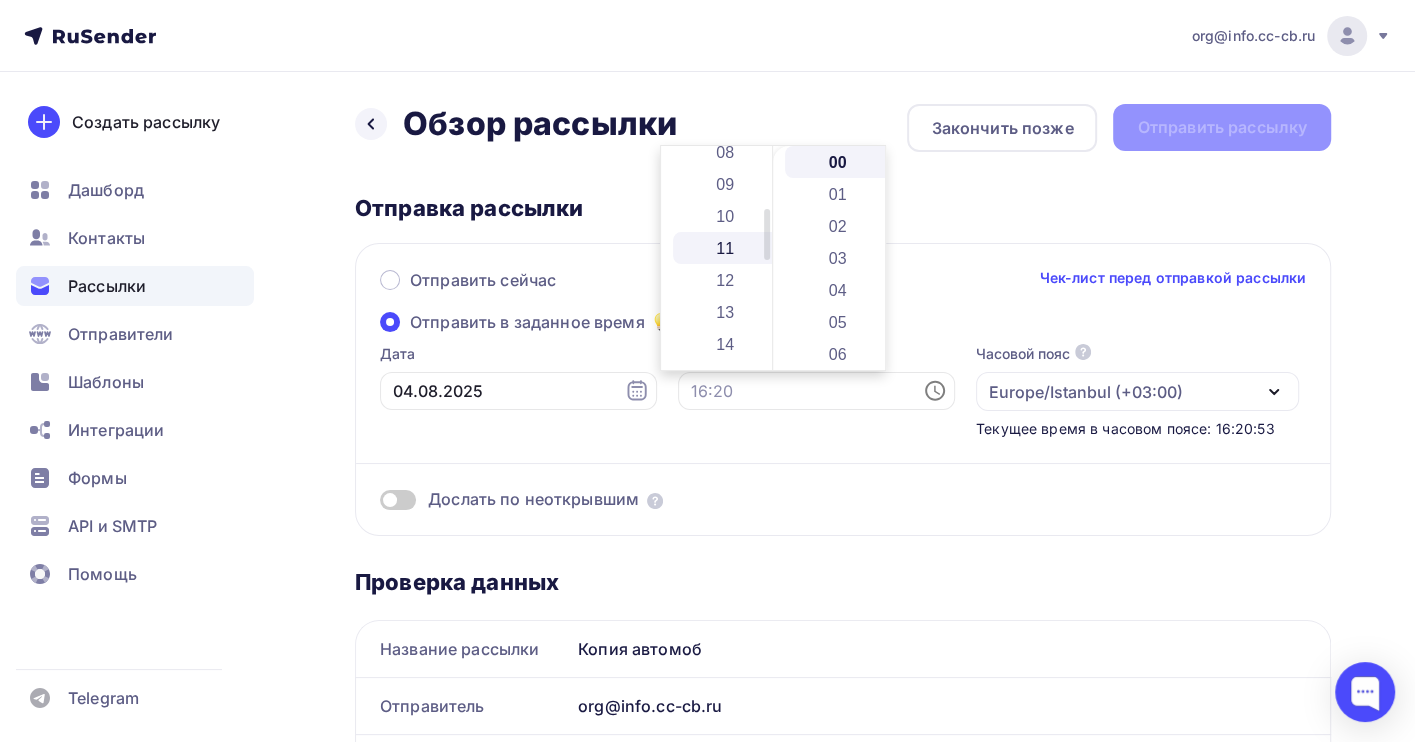click on "11" at bounding box center (727, 248) 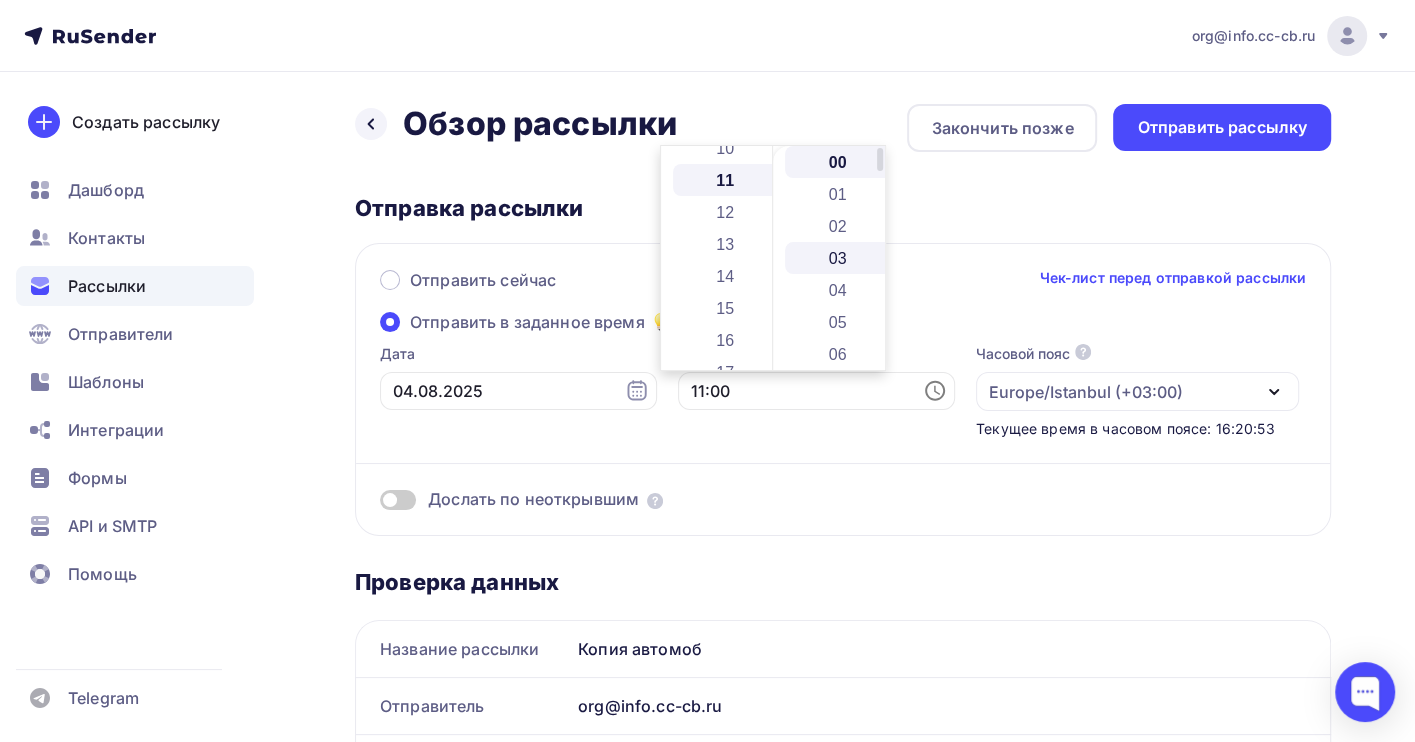scroll, scrollTop: 351, scrollLeft: 0, axis: vertical 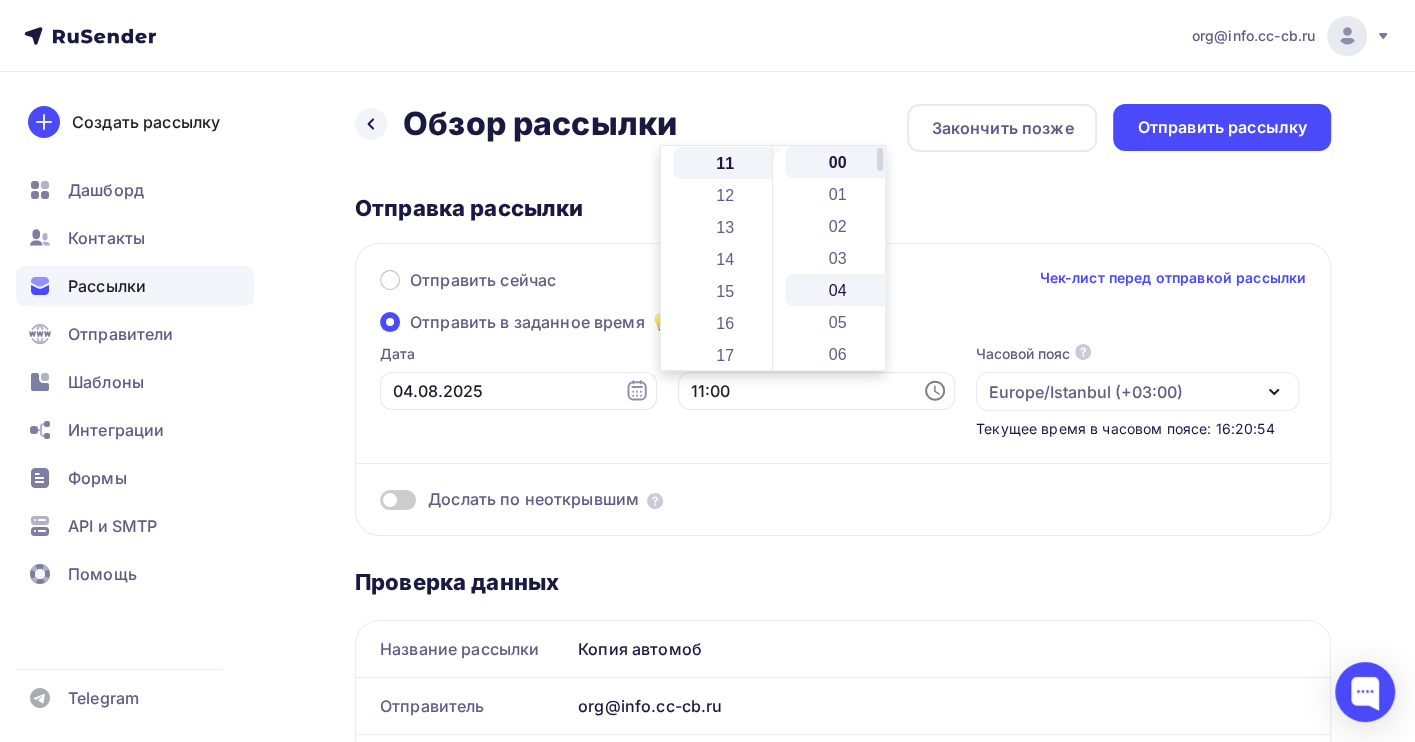click on "04" at bounding box center (839, 290) 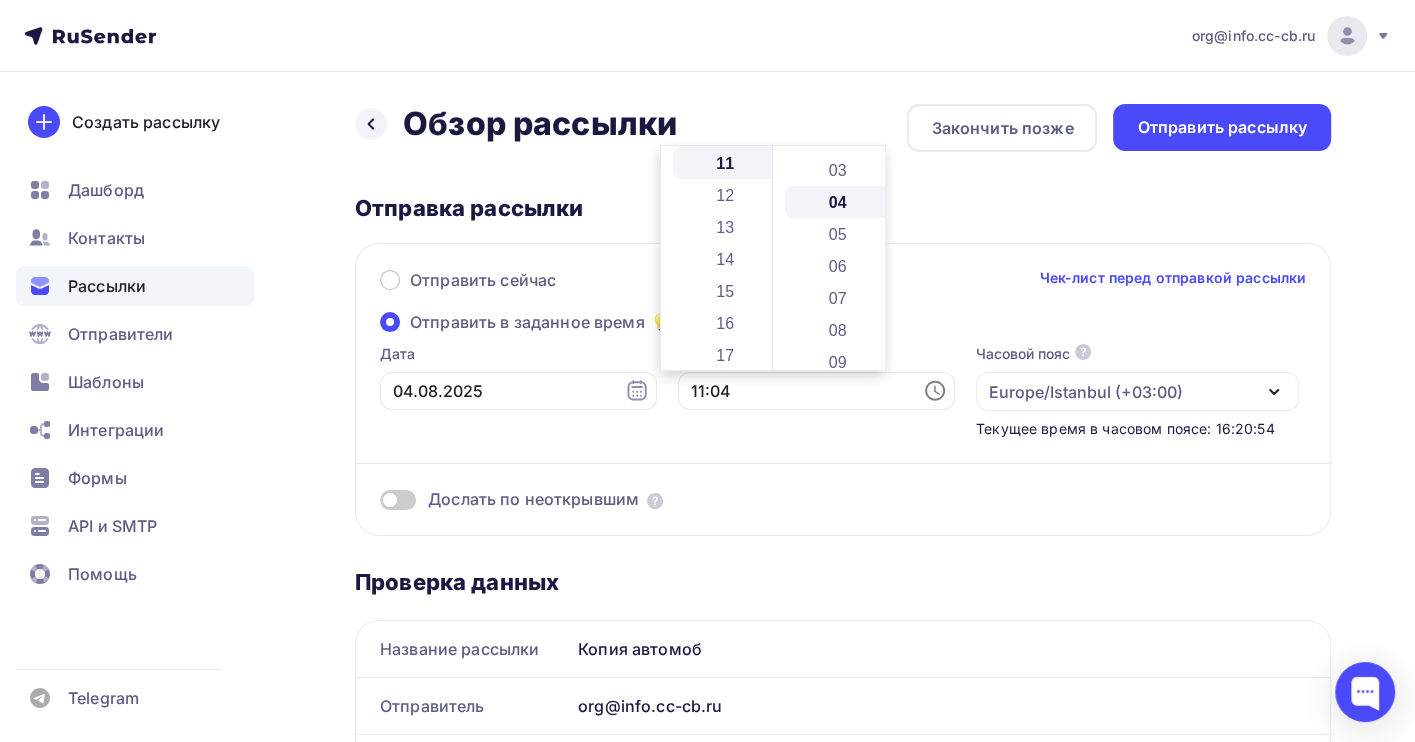 scroll, scrollTop: 127, scrollLeft: 0, axis: vertical 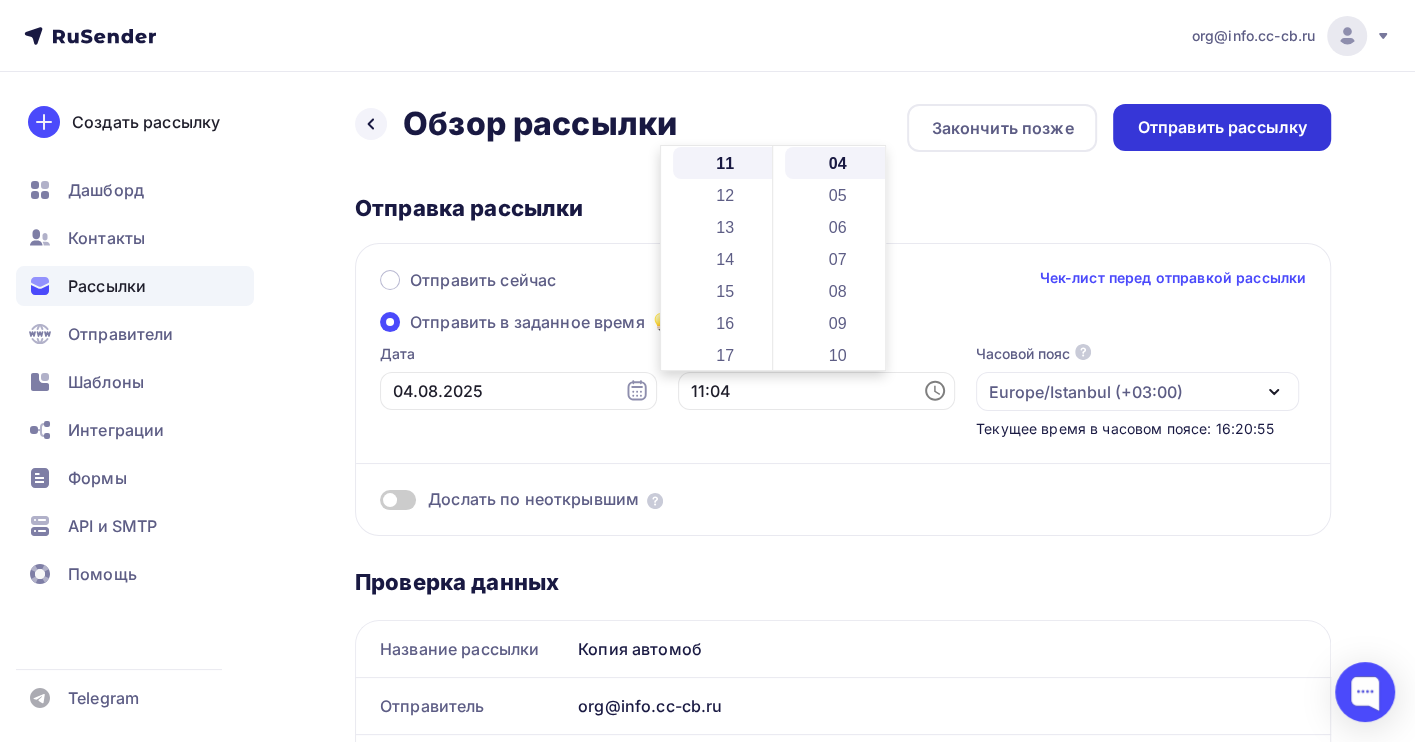 click on "Отправить рассылку" at bounding box center [1222, 127] 